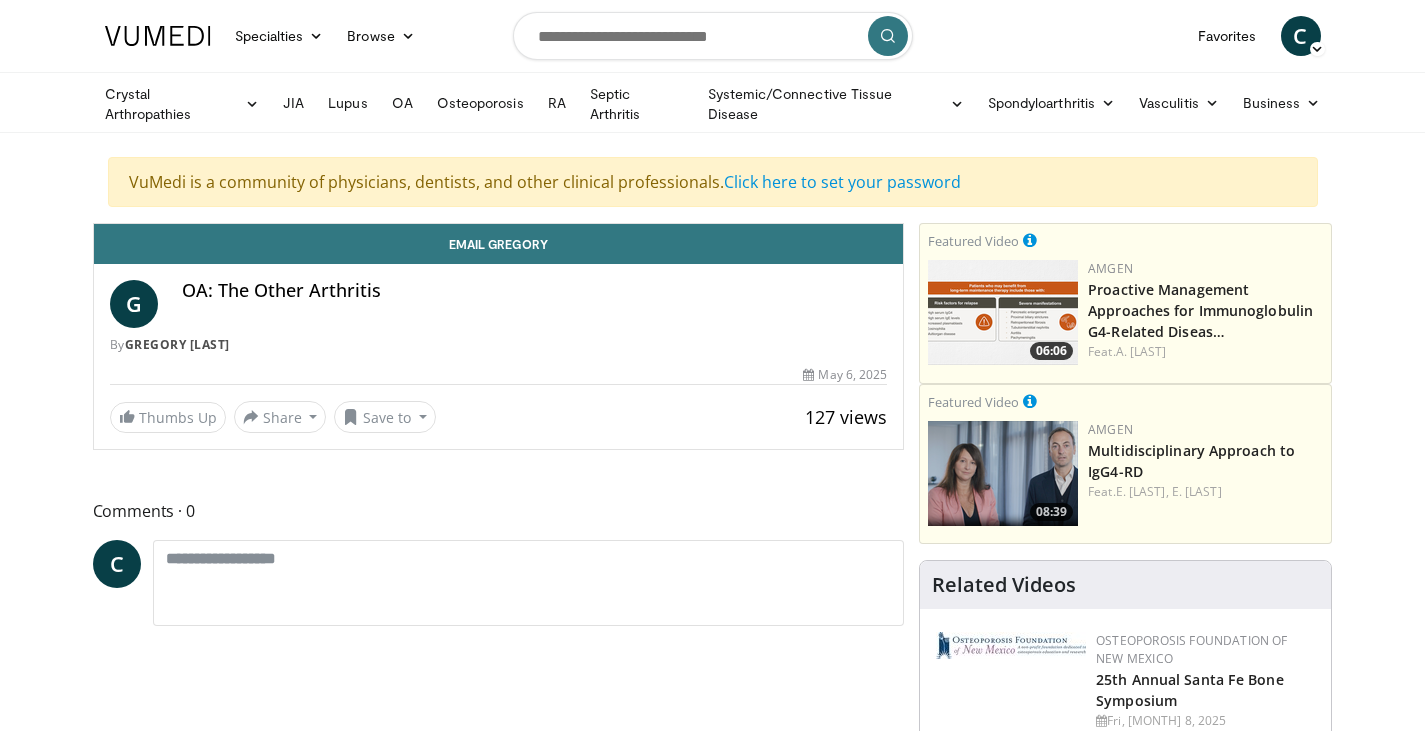 scroll, scrollTop: 0, scrollLeft: 0, axis: both 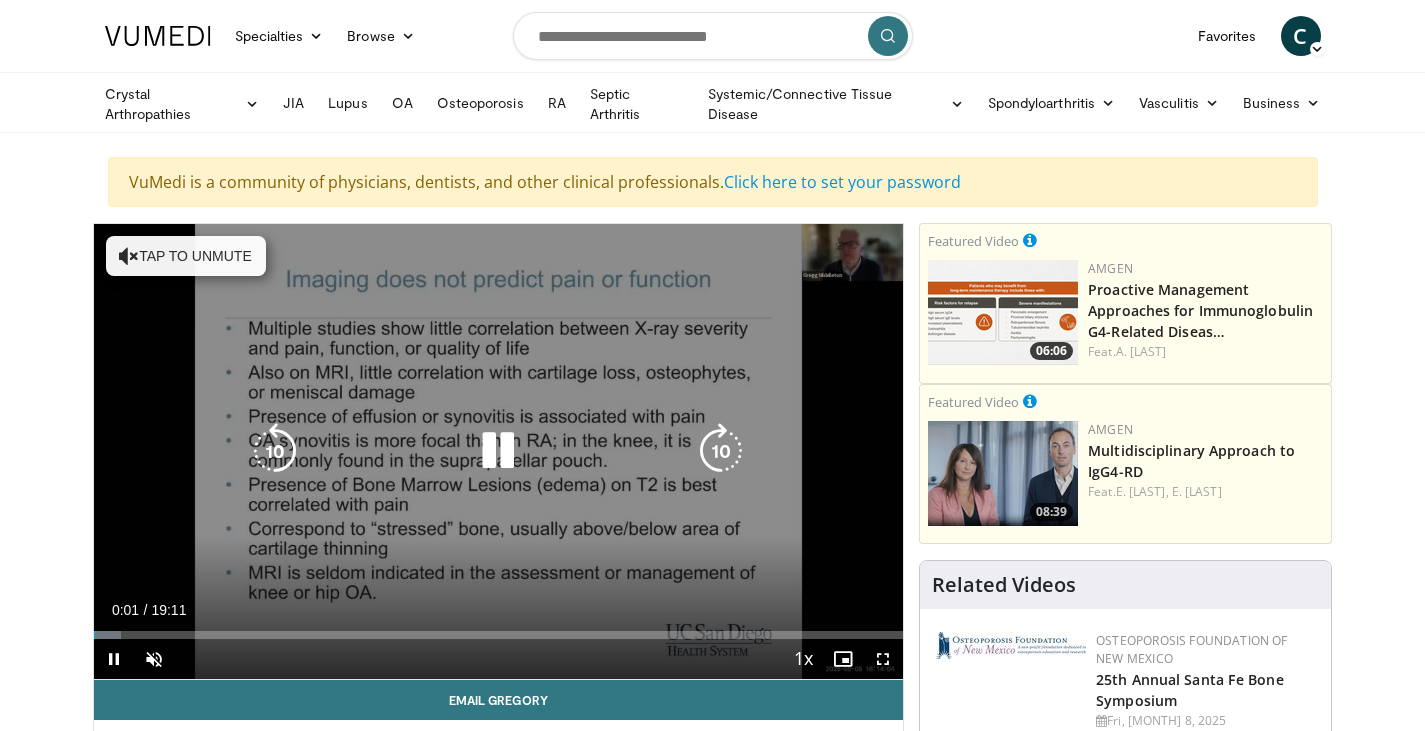 click on "Tap to unmute" at bounding box center (186, 256) 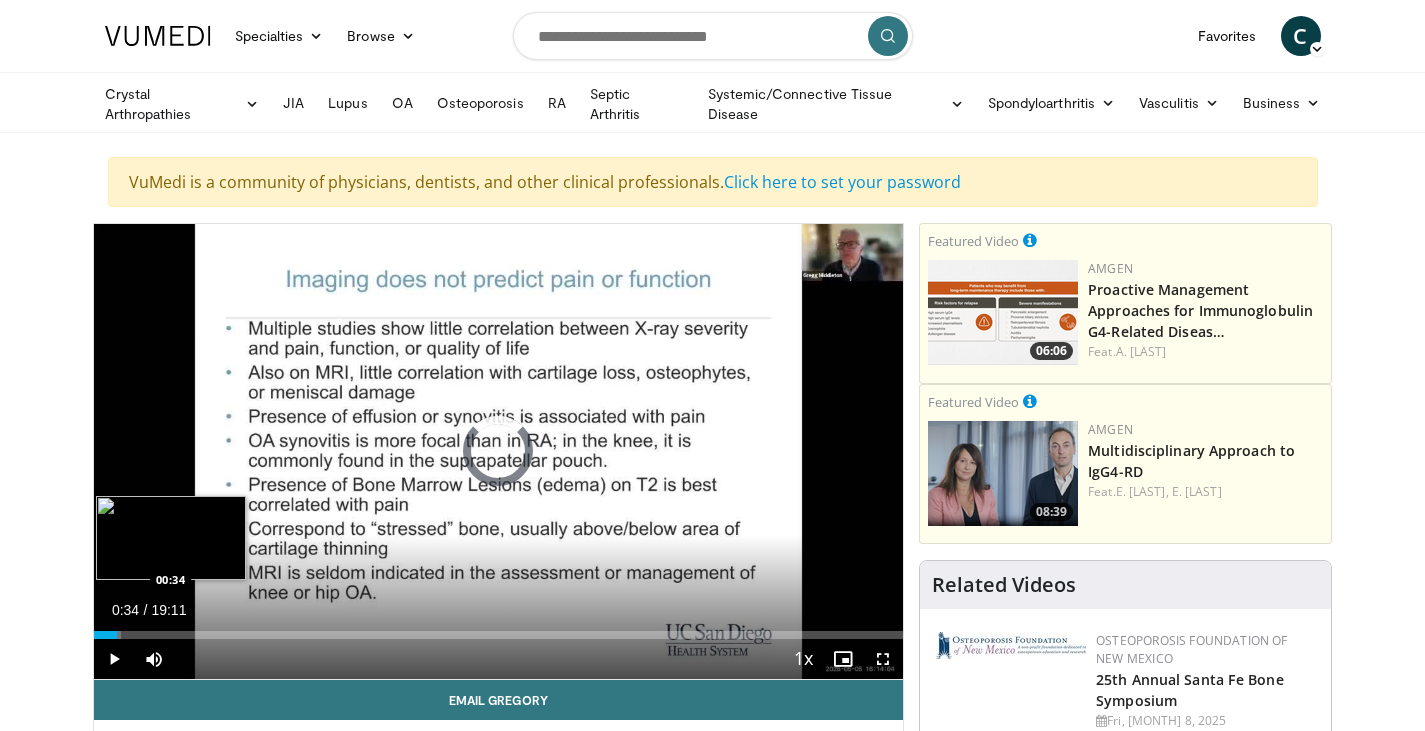 click on "Loaded :  3.45% 00:04 00:34" at bounding box center [499, 635] 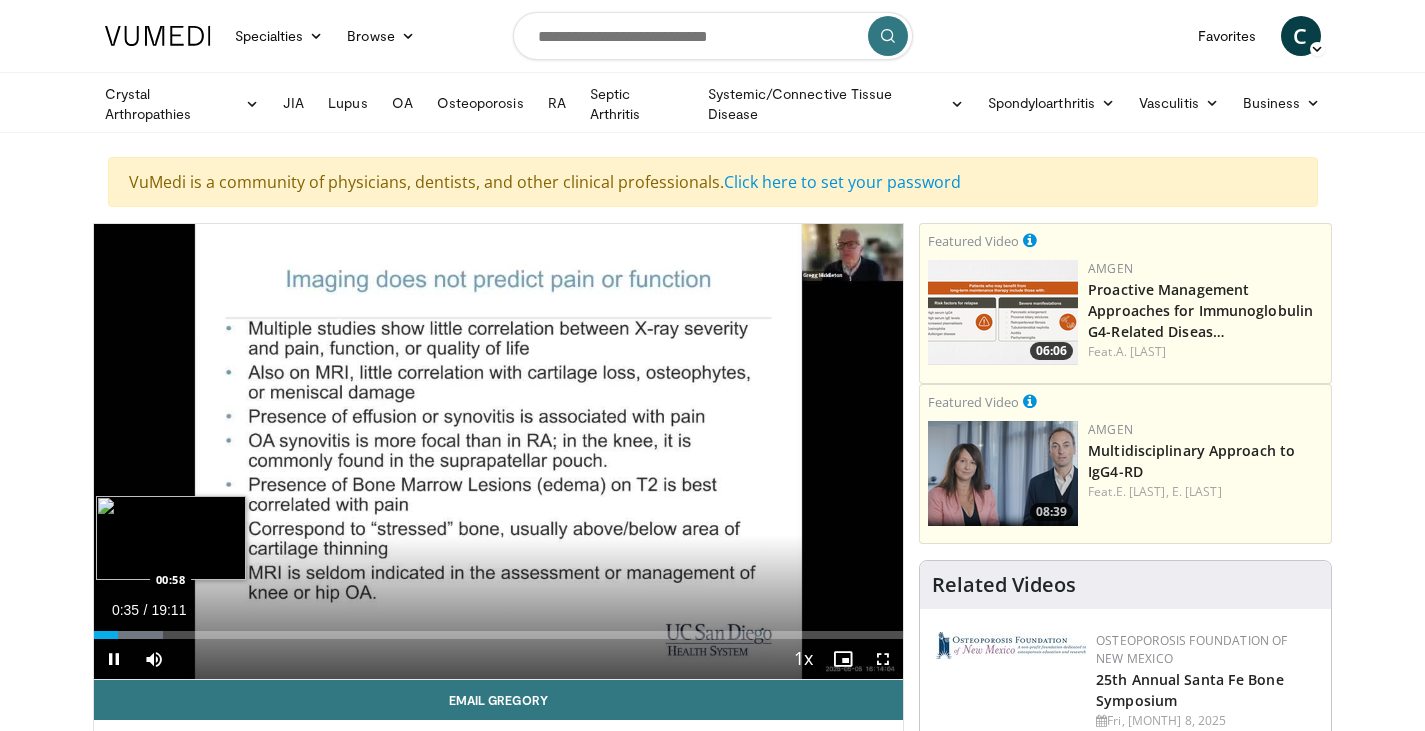 click on "**********" at bounding box center (499, 452) 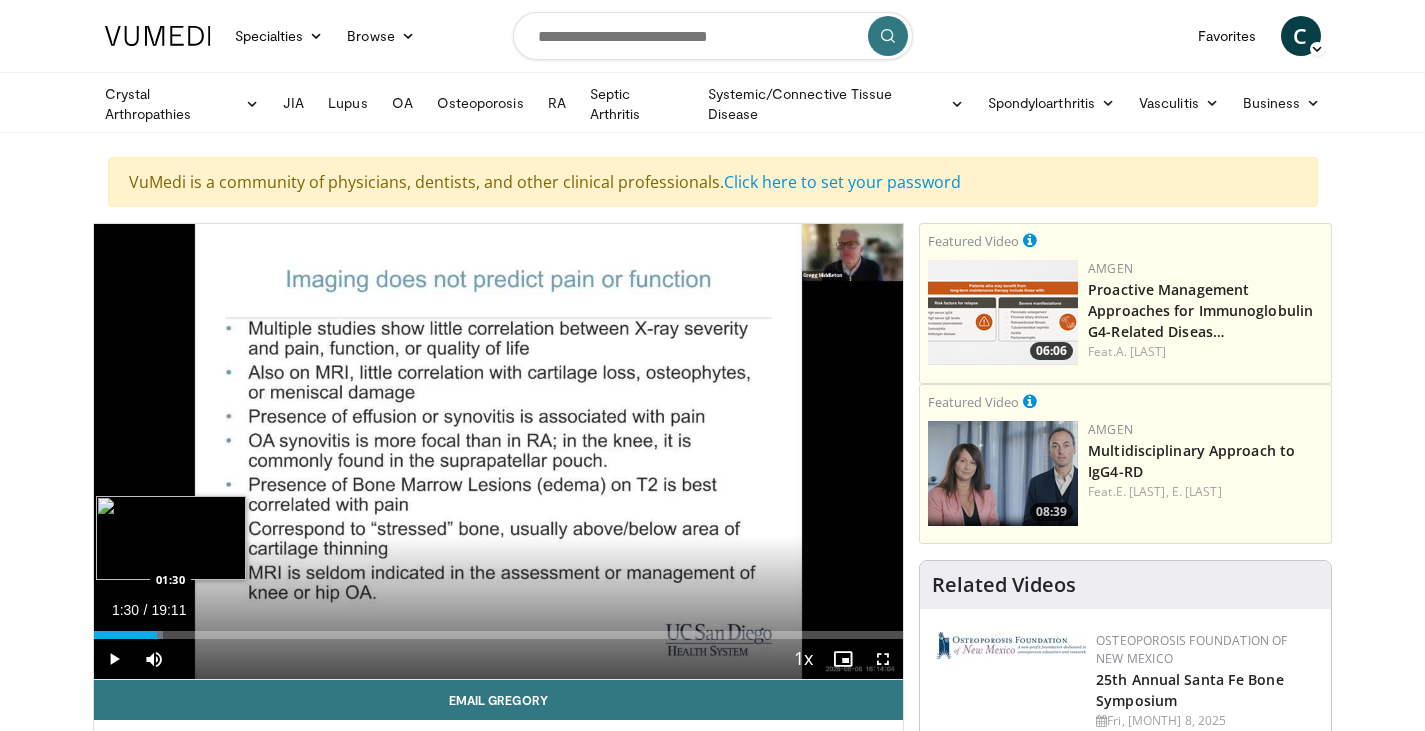 click at bounding box center [131, 635] 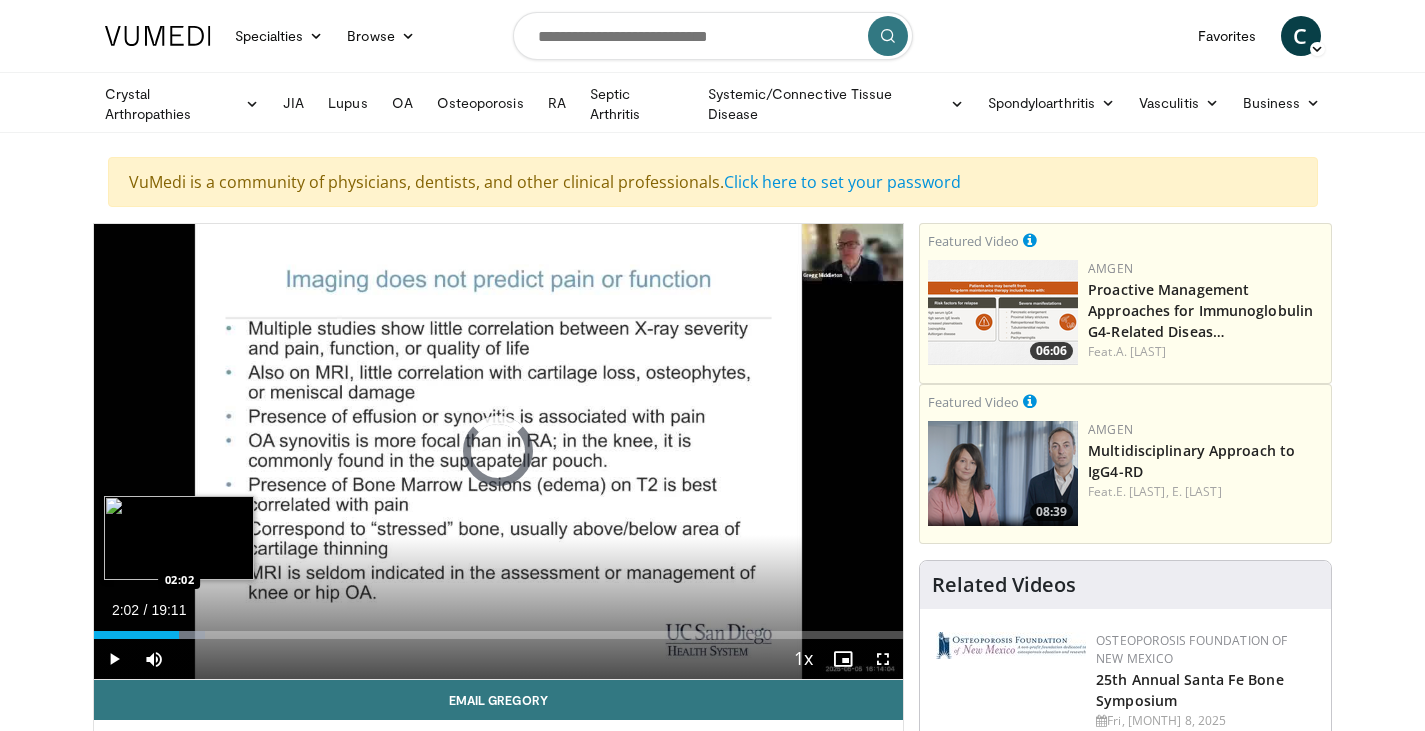 click on "Loaded :  13.78% 02:02 02:02" at bounding box center [499, 635] 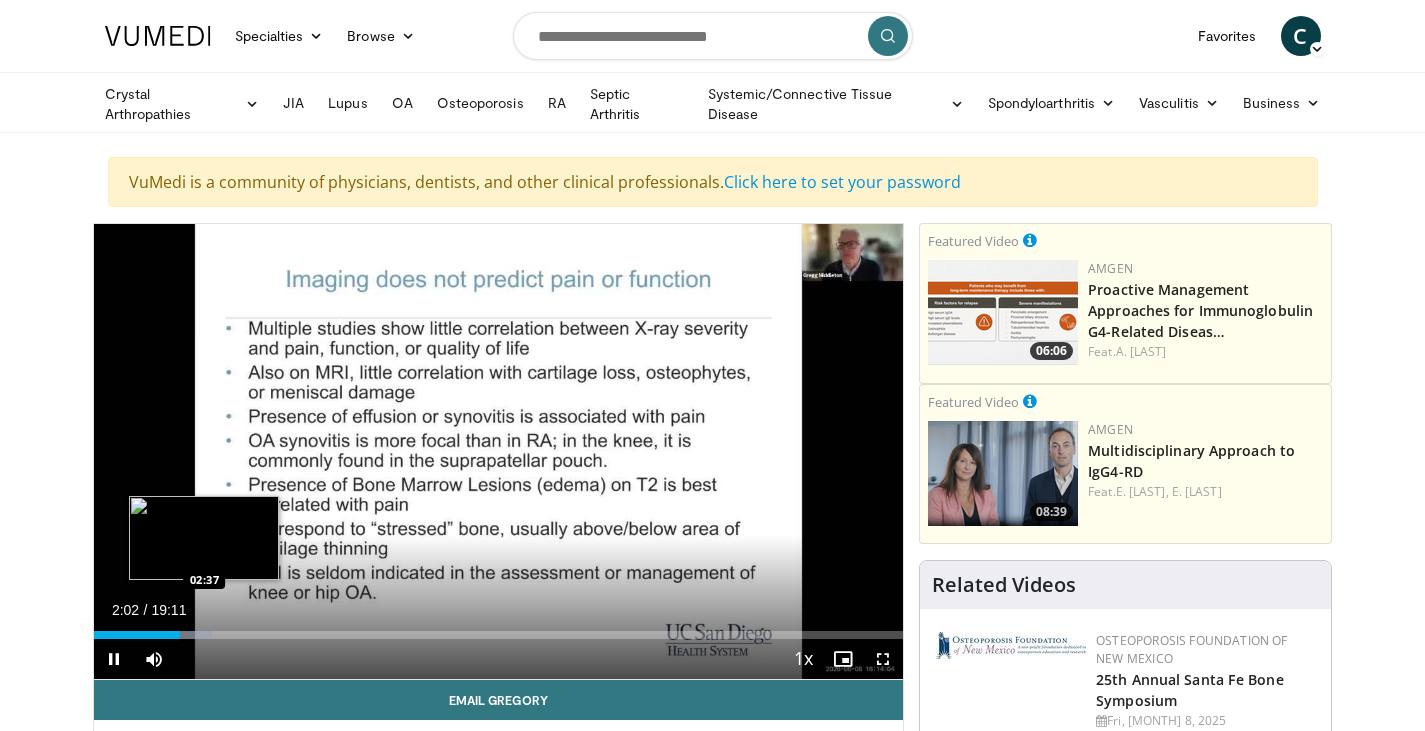 click on "**********" at bounding box center [499, 452] 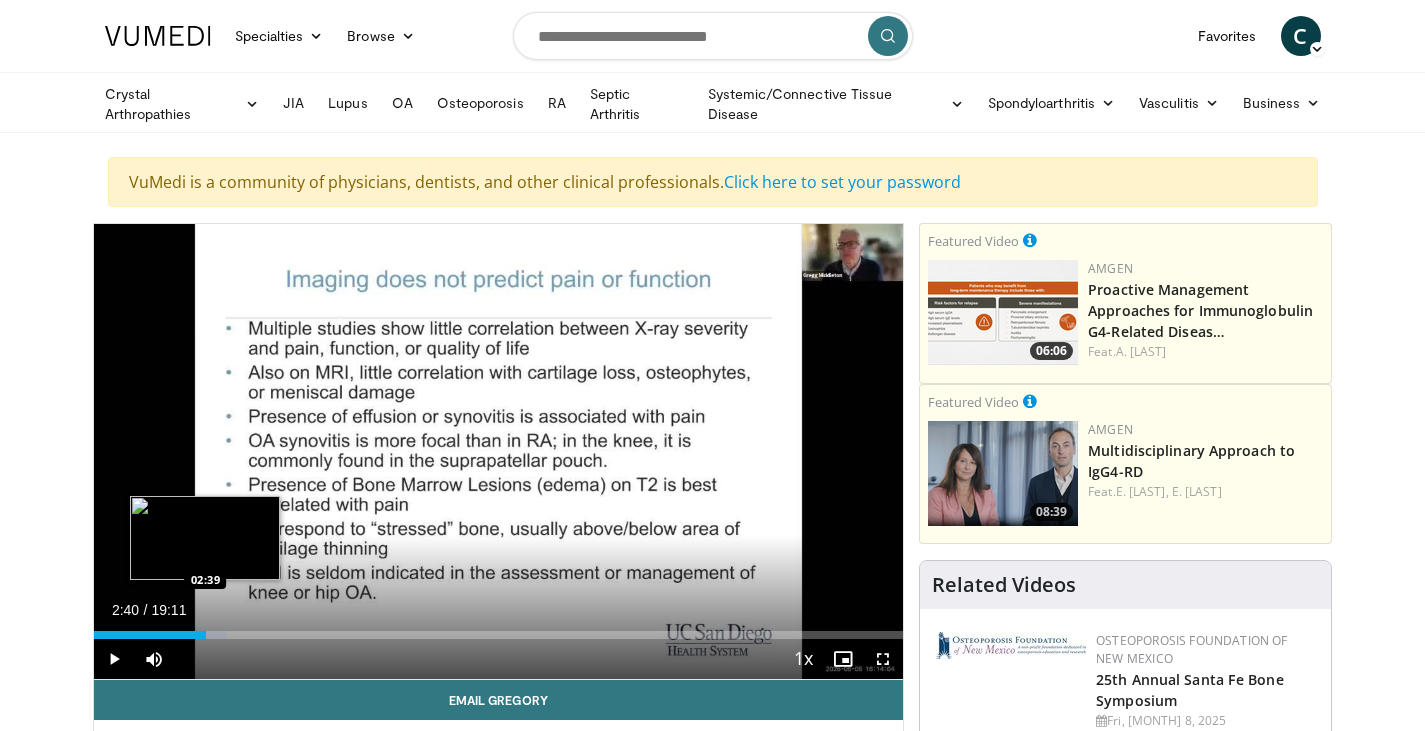 click at bounding box center [193, 635] 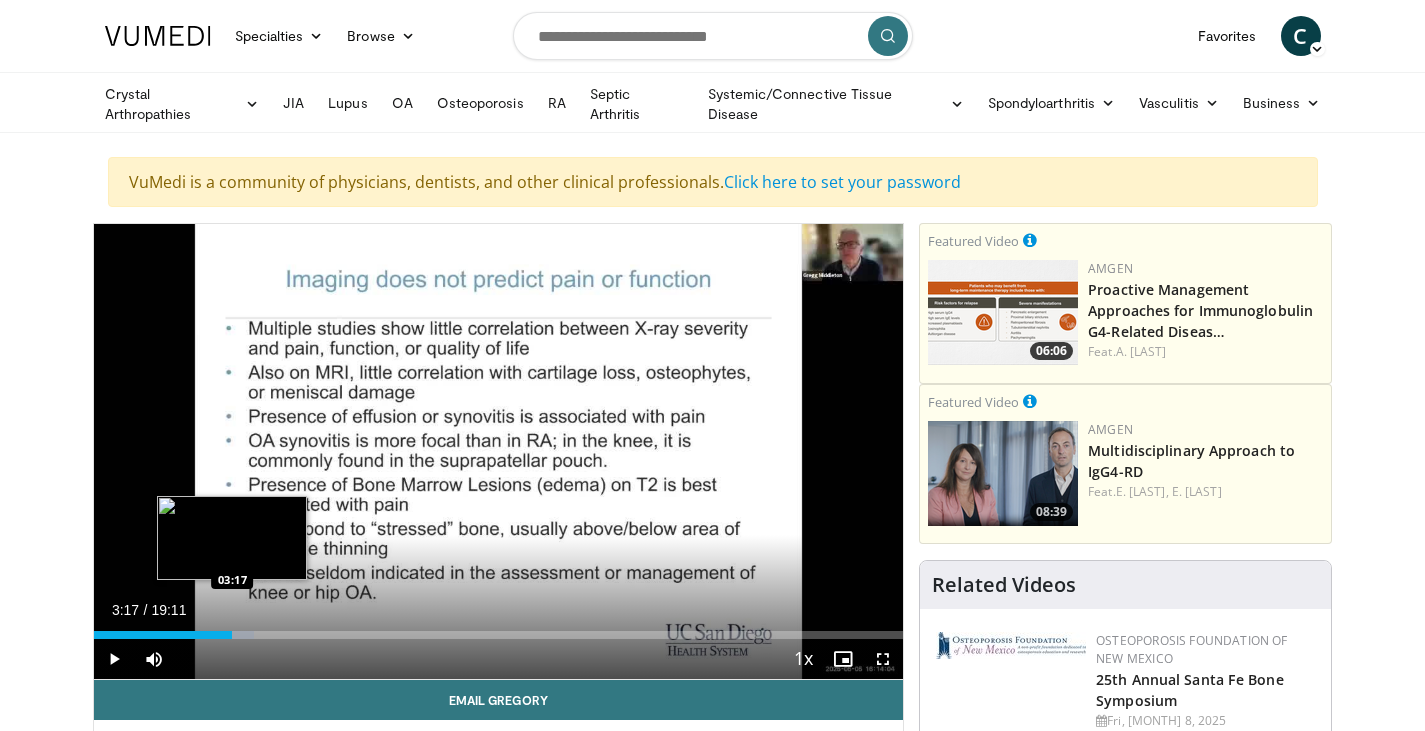 click at bounding box center (220, 635) 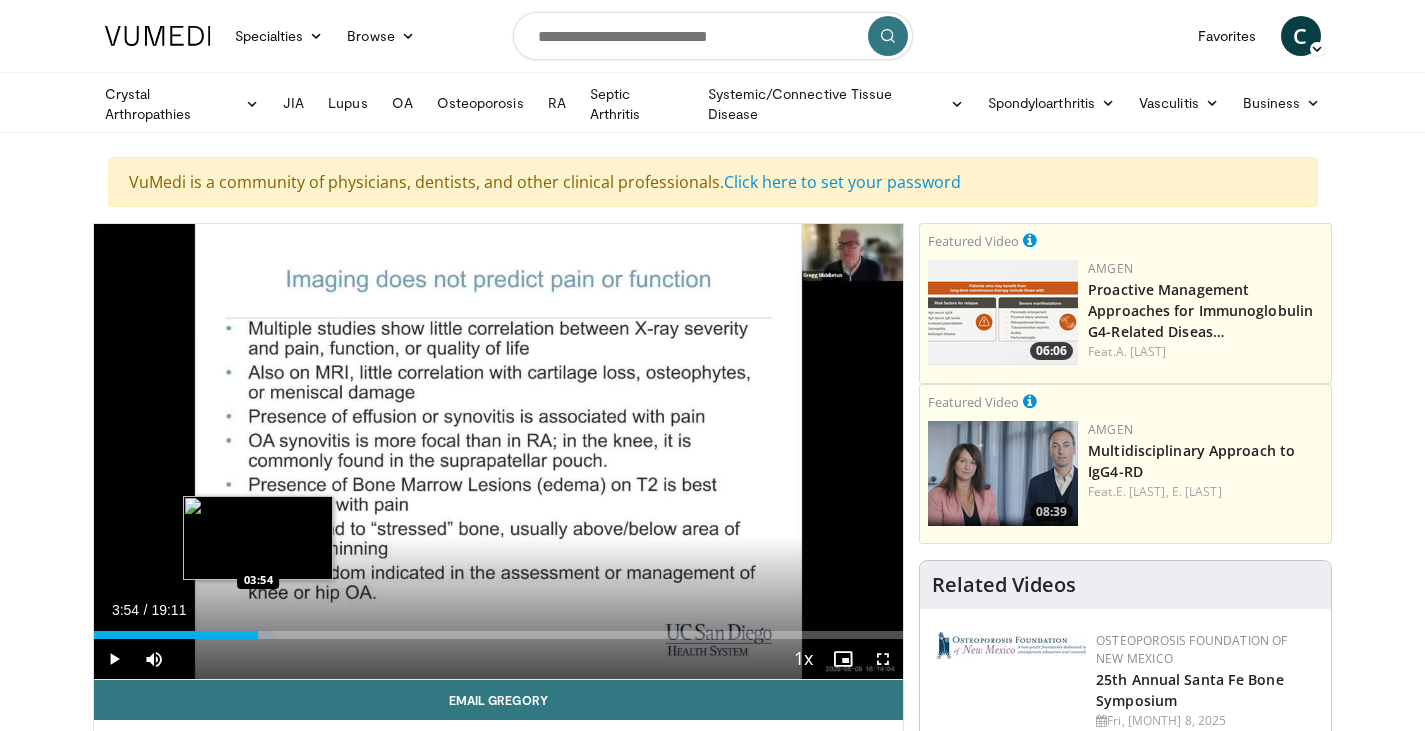 click at bounding box center [257, 635] 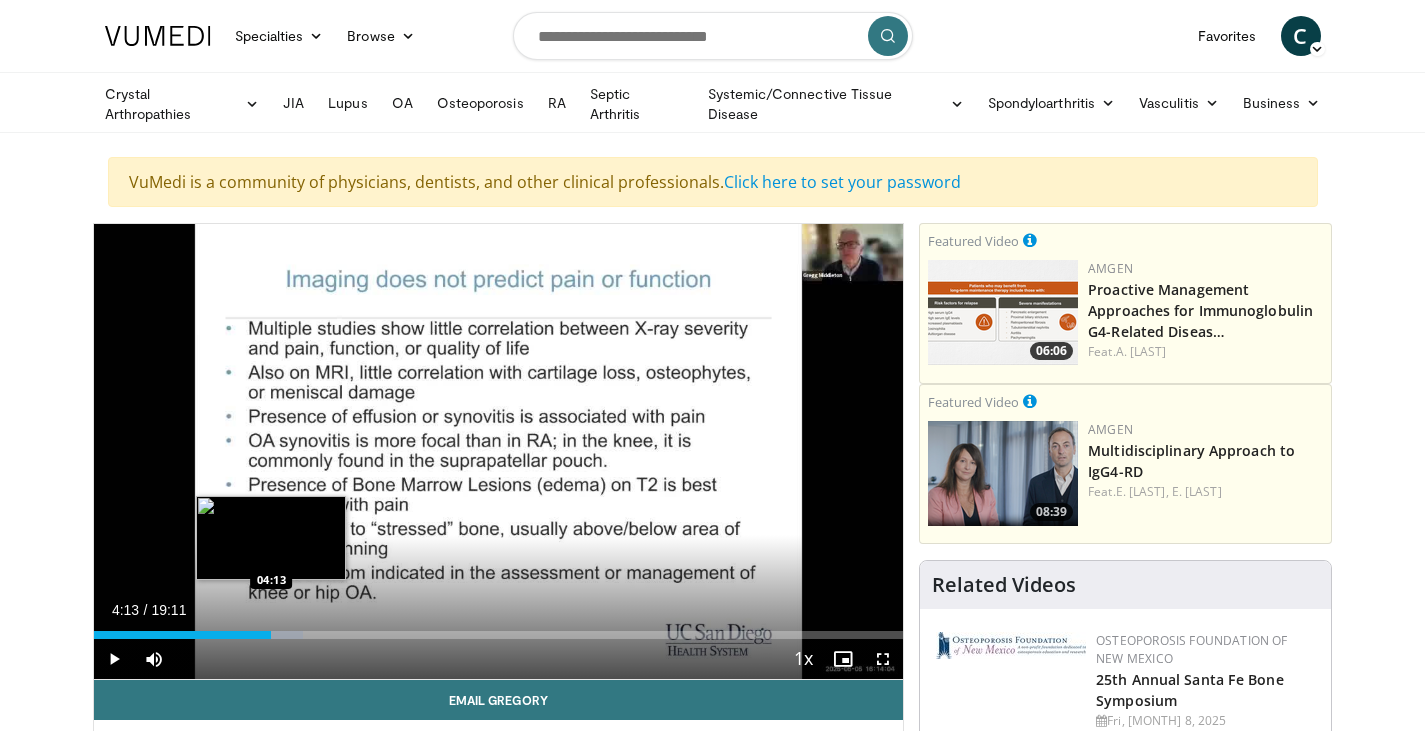 click at bounding box center [270, 635] 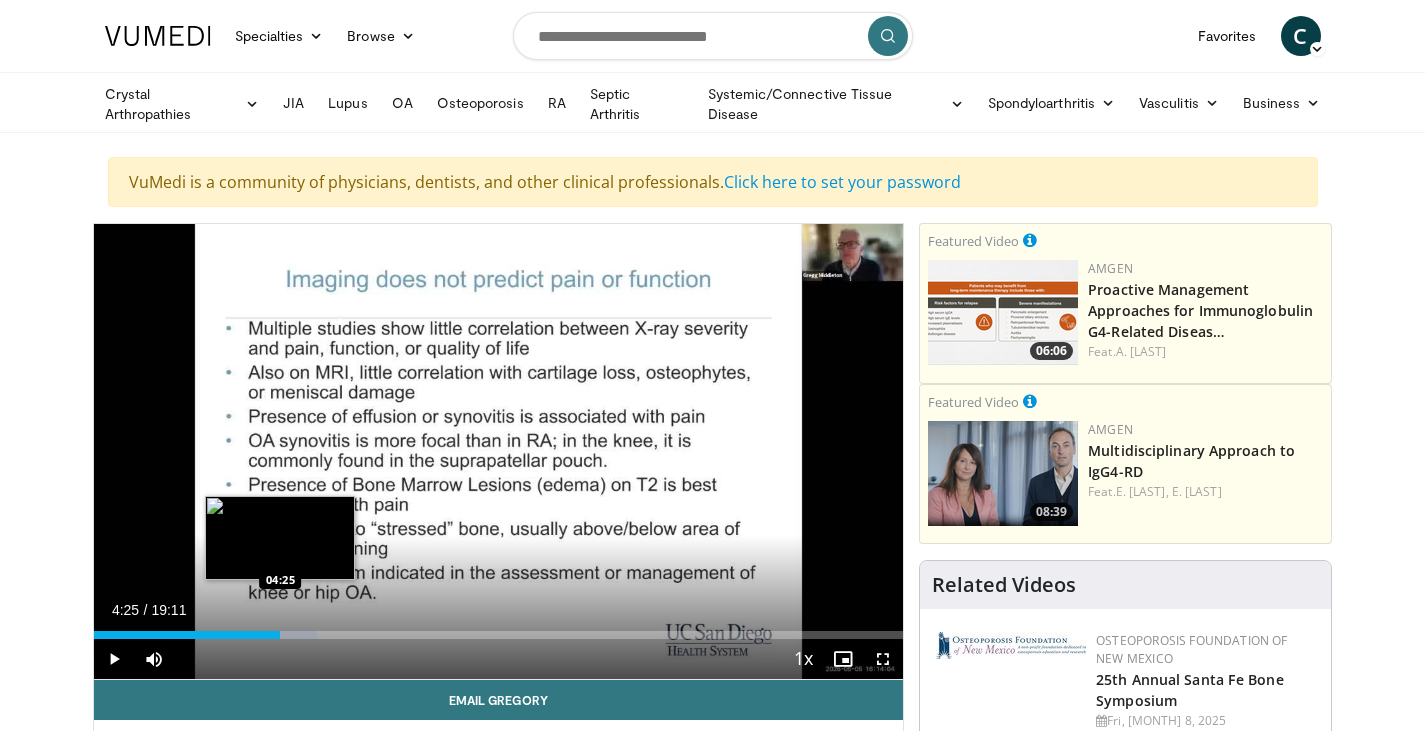 click on "Loaded :  27.57% 04:25 04:25" at bounding box center [499, 635] 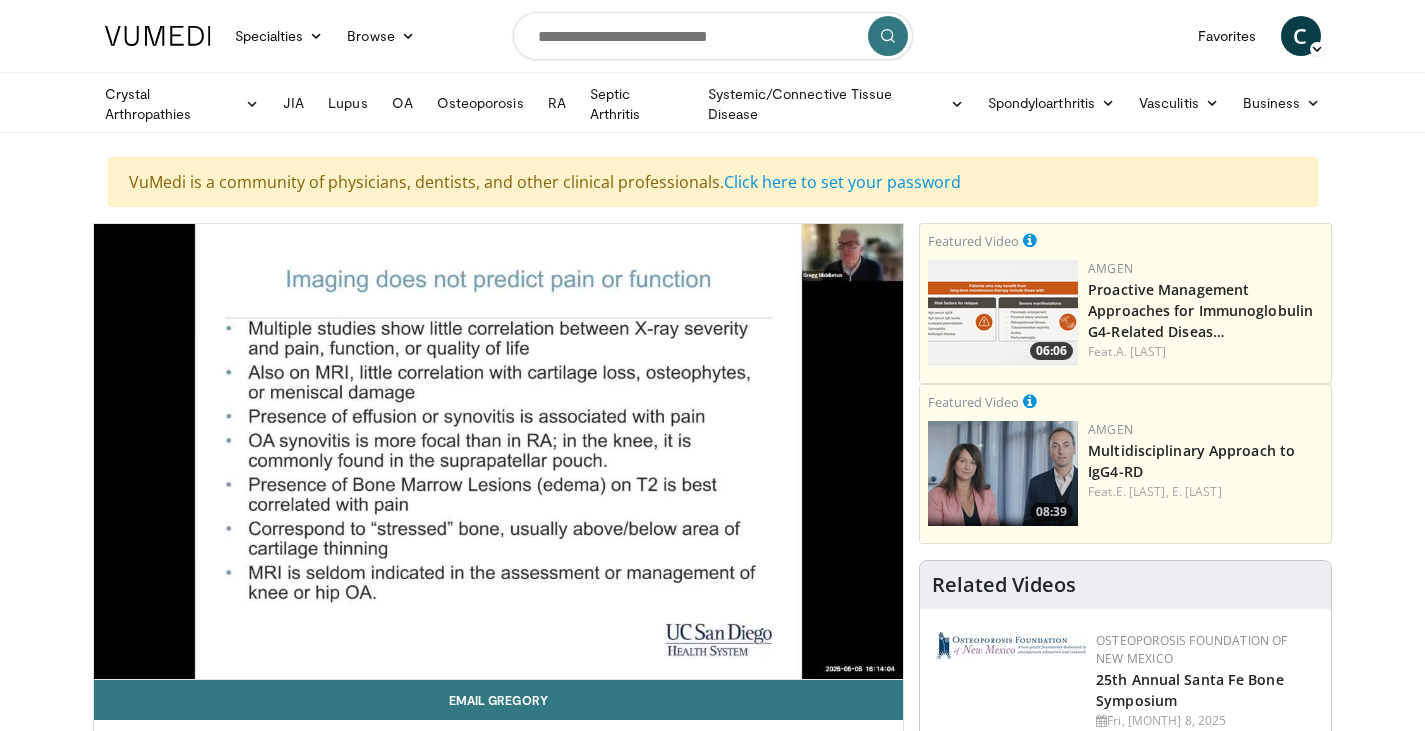 click on "**********" at bounding box center (499, 452) 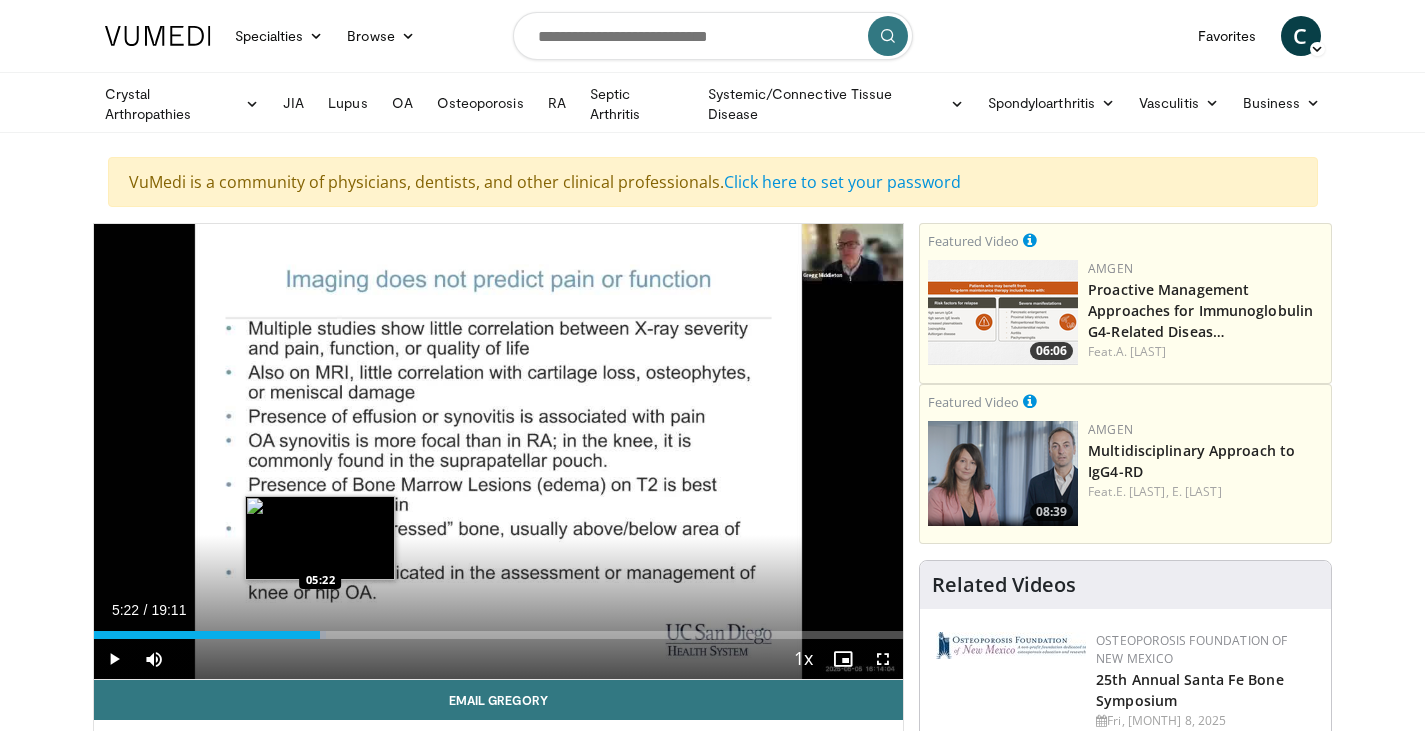 click at bounding box center (293, 635) 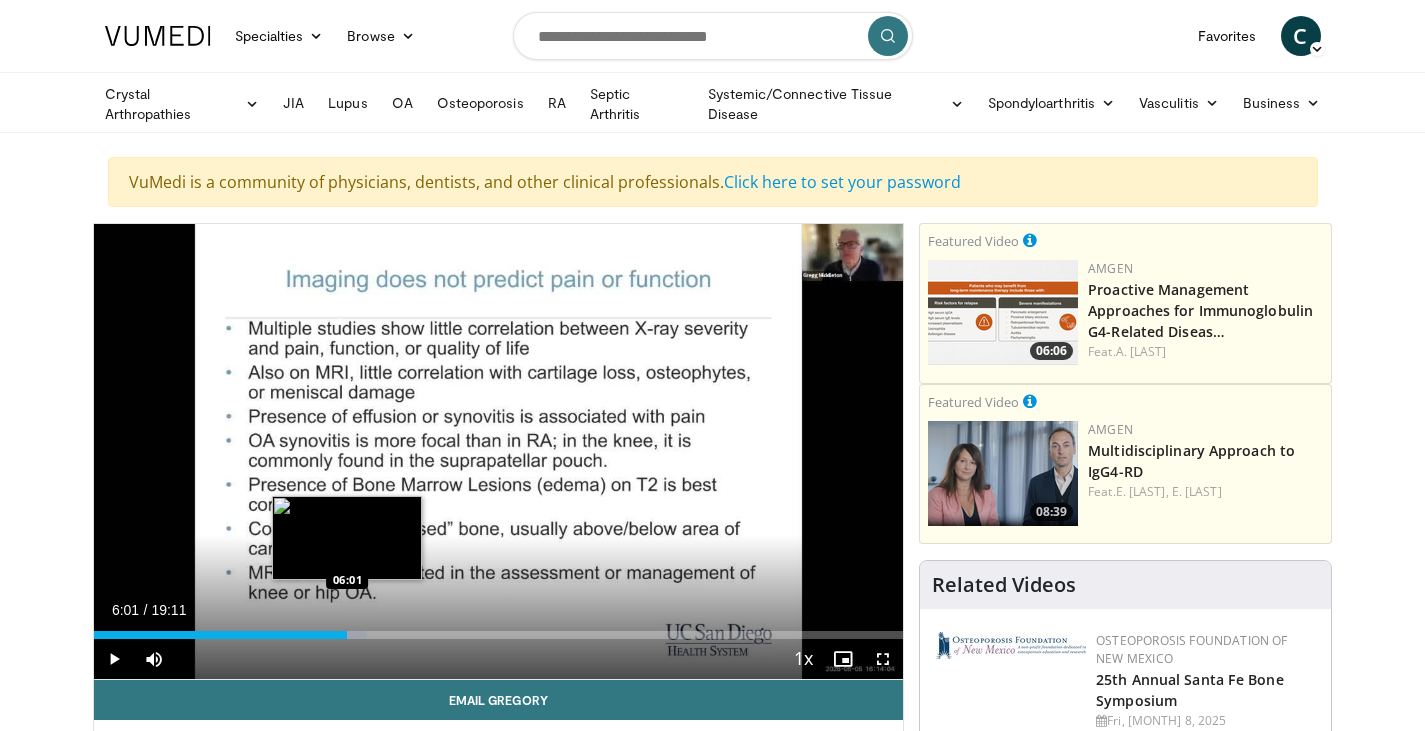 click at bounding box center [332, 635] 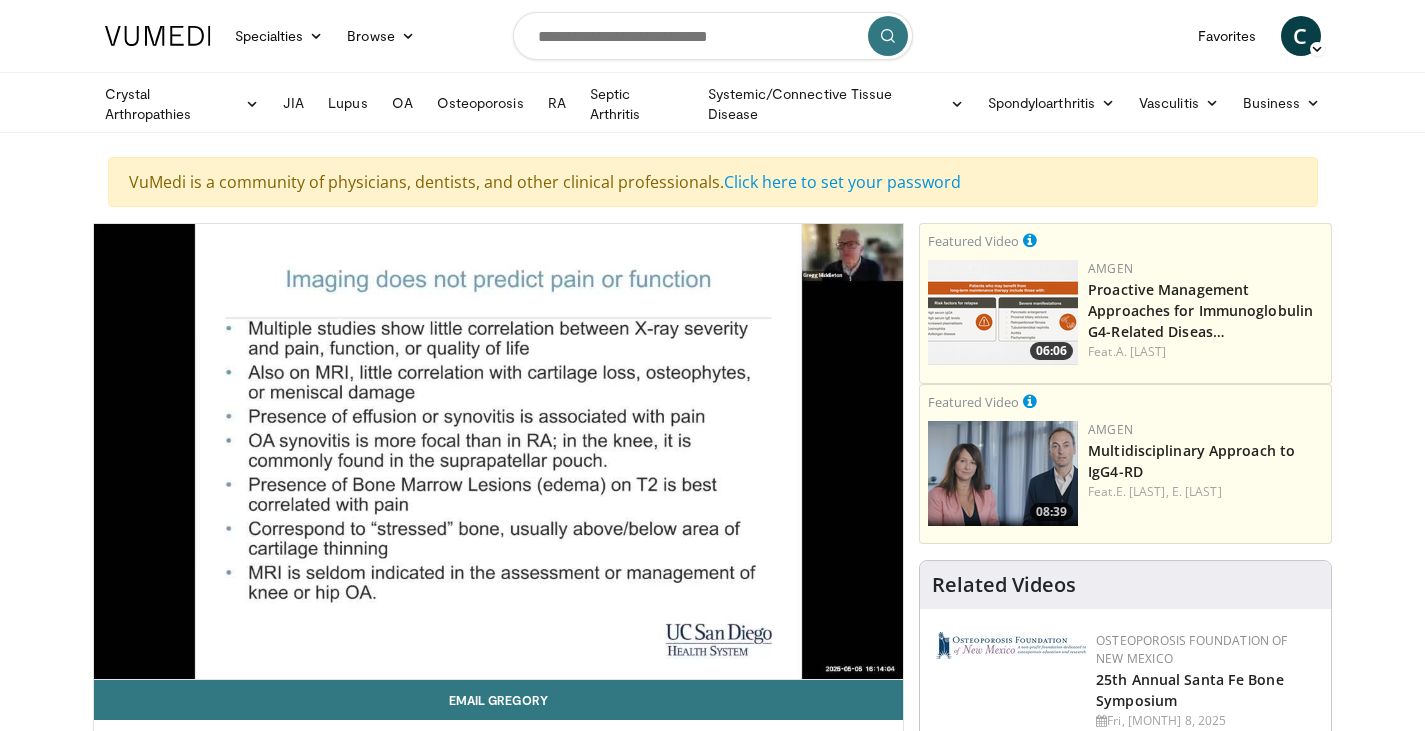 click on "**********" at bounding box center [499, 452] 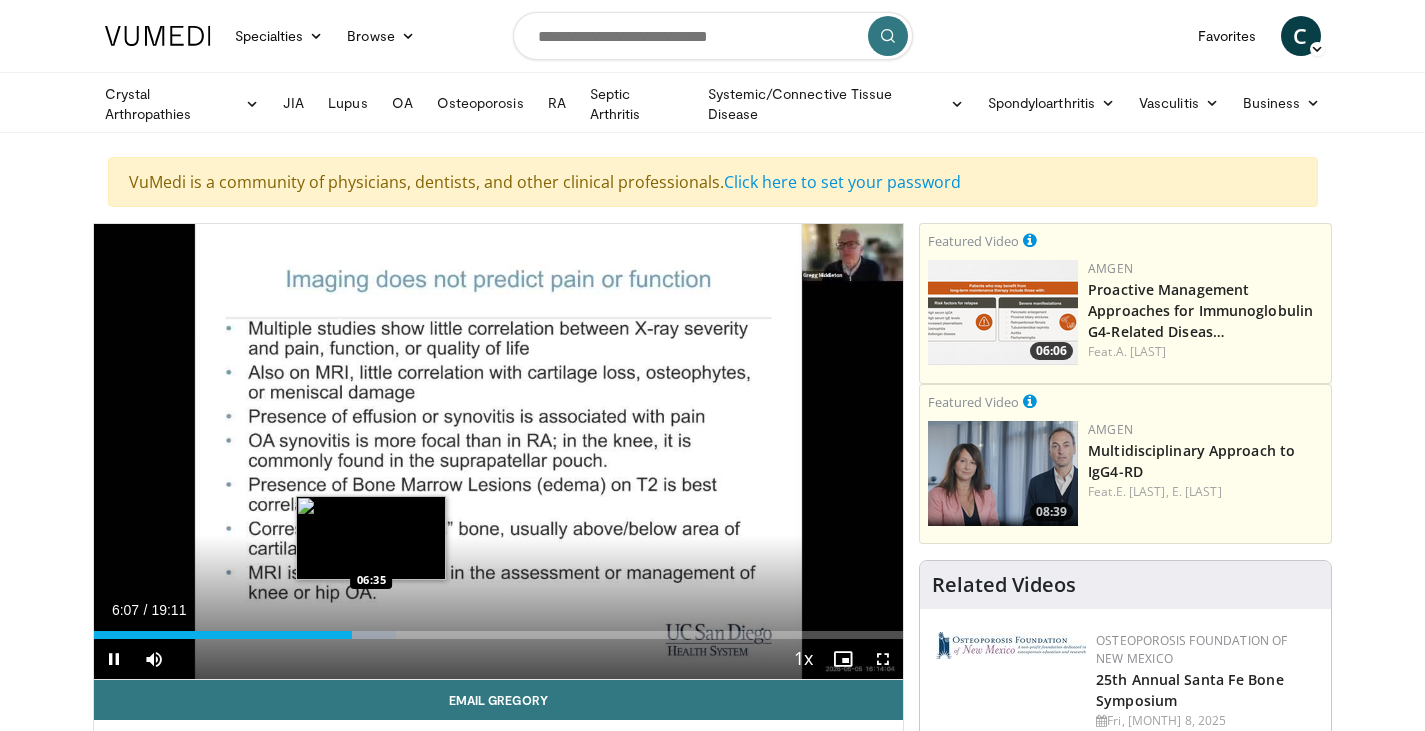click on "Loaded :  37.34% 06:07 06:35" at bounding box center (499, 635) 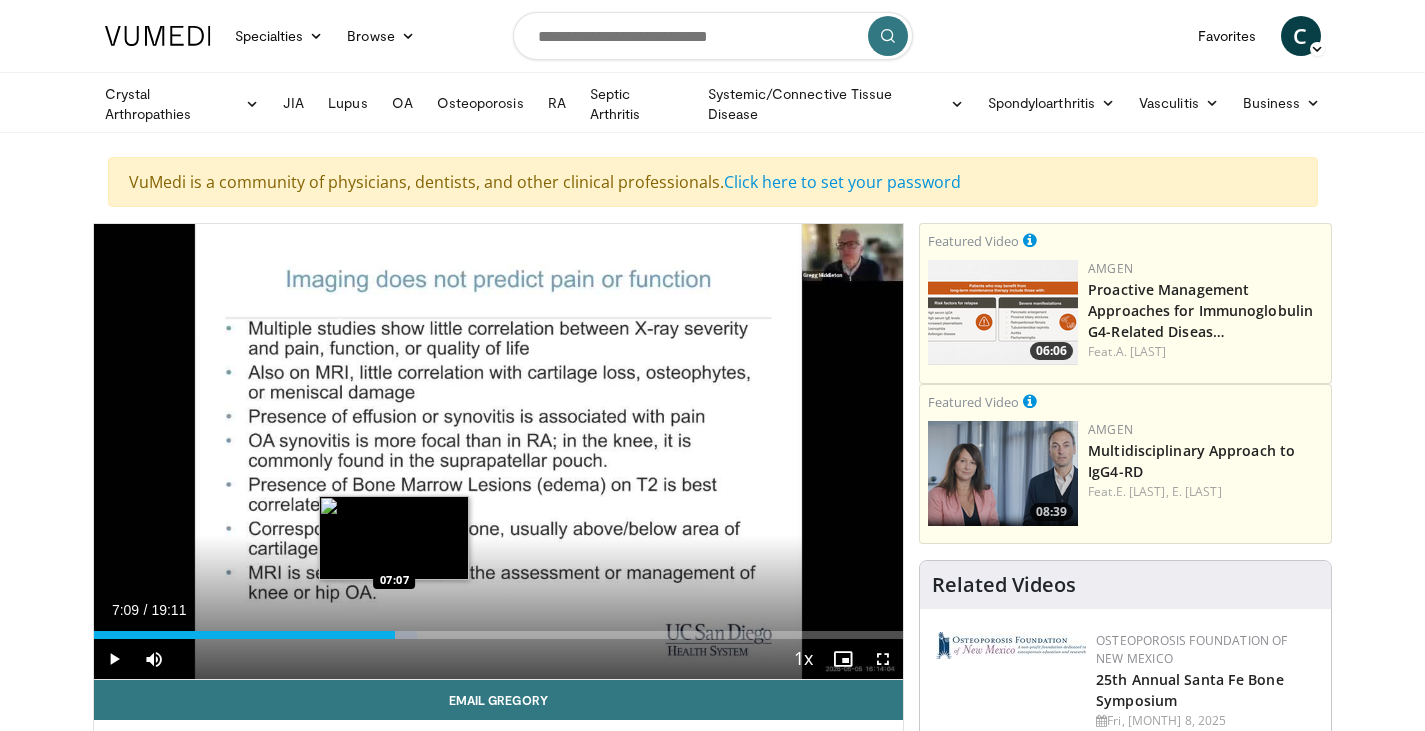 click on "Loaded :  39.95% 07:09 07:07" at bounding box center (499, 635) 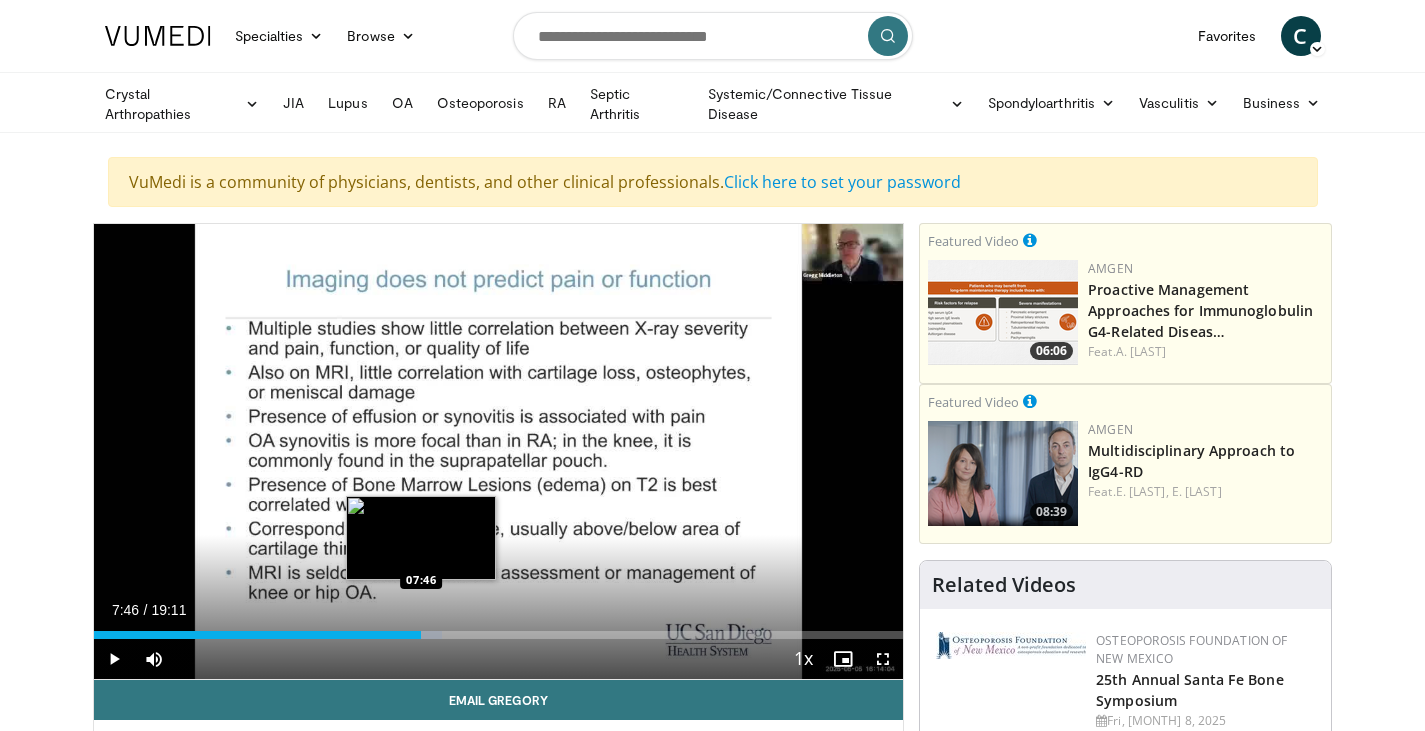 click at bounding box center (409, 635) 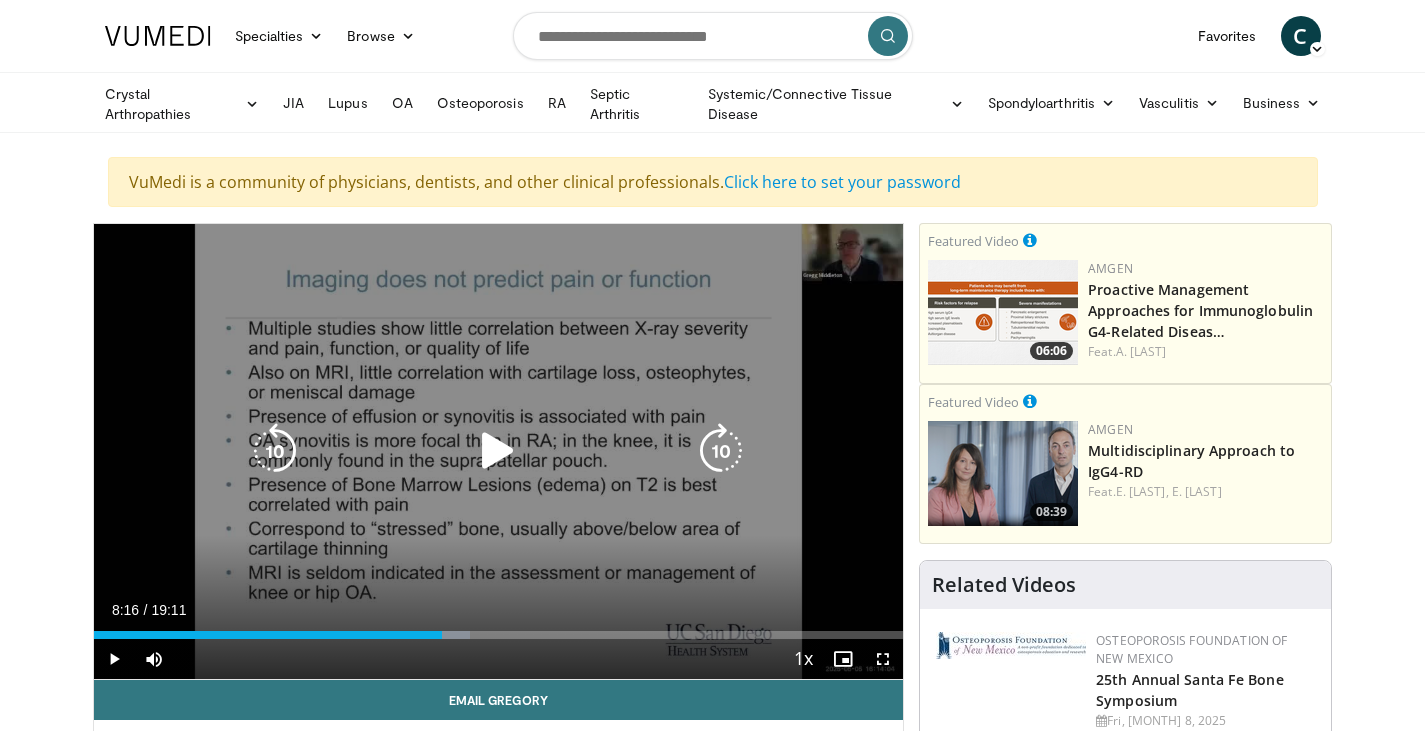 click at bounding box center [447, 635] 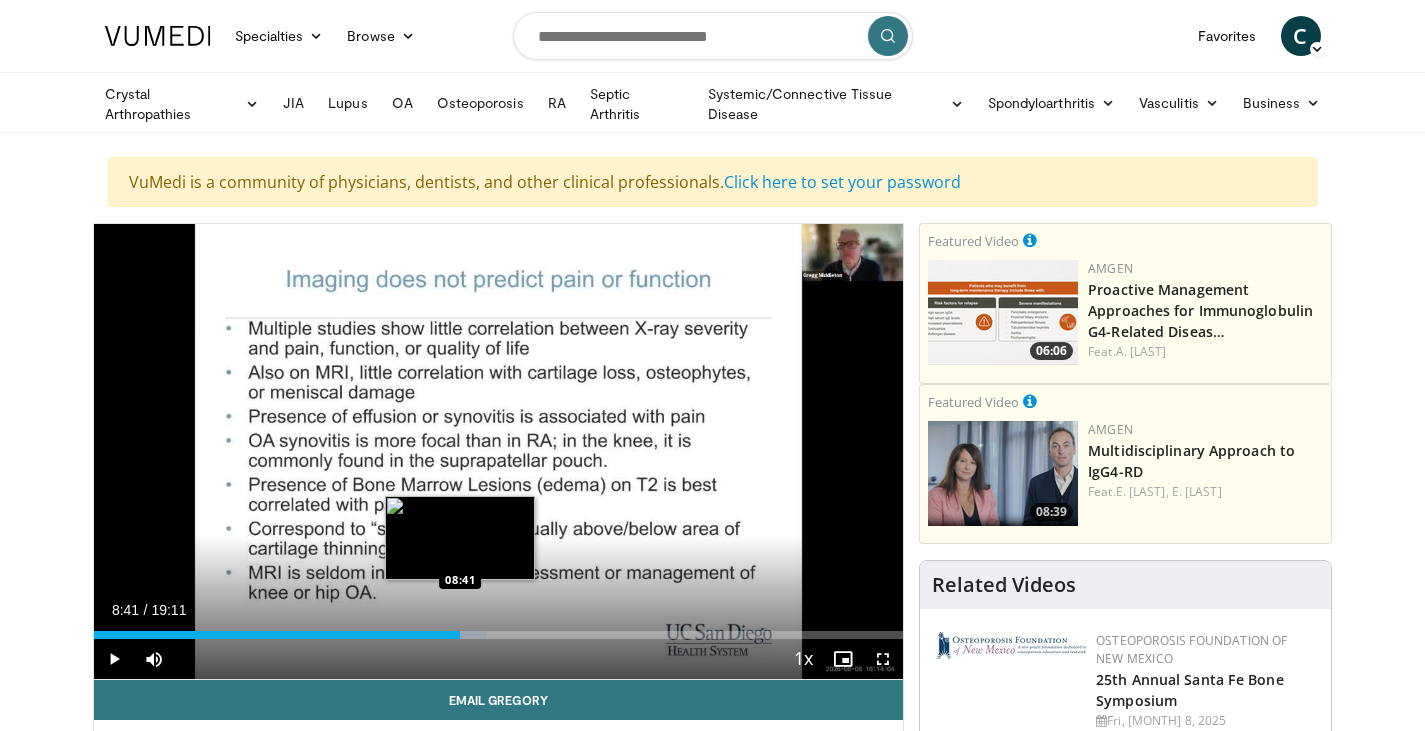 click at bounding box center [455, 635] 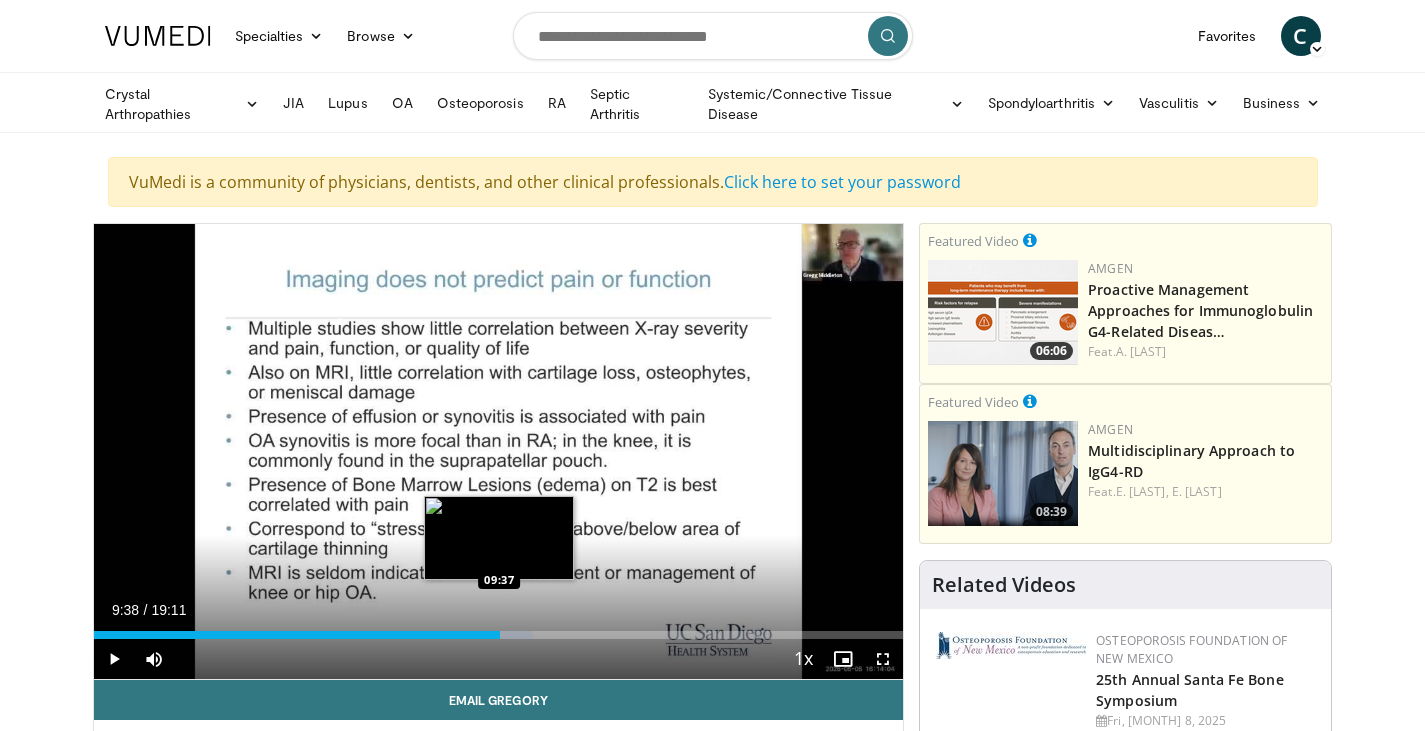 click at bounding box center (500, 635) 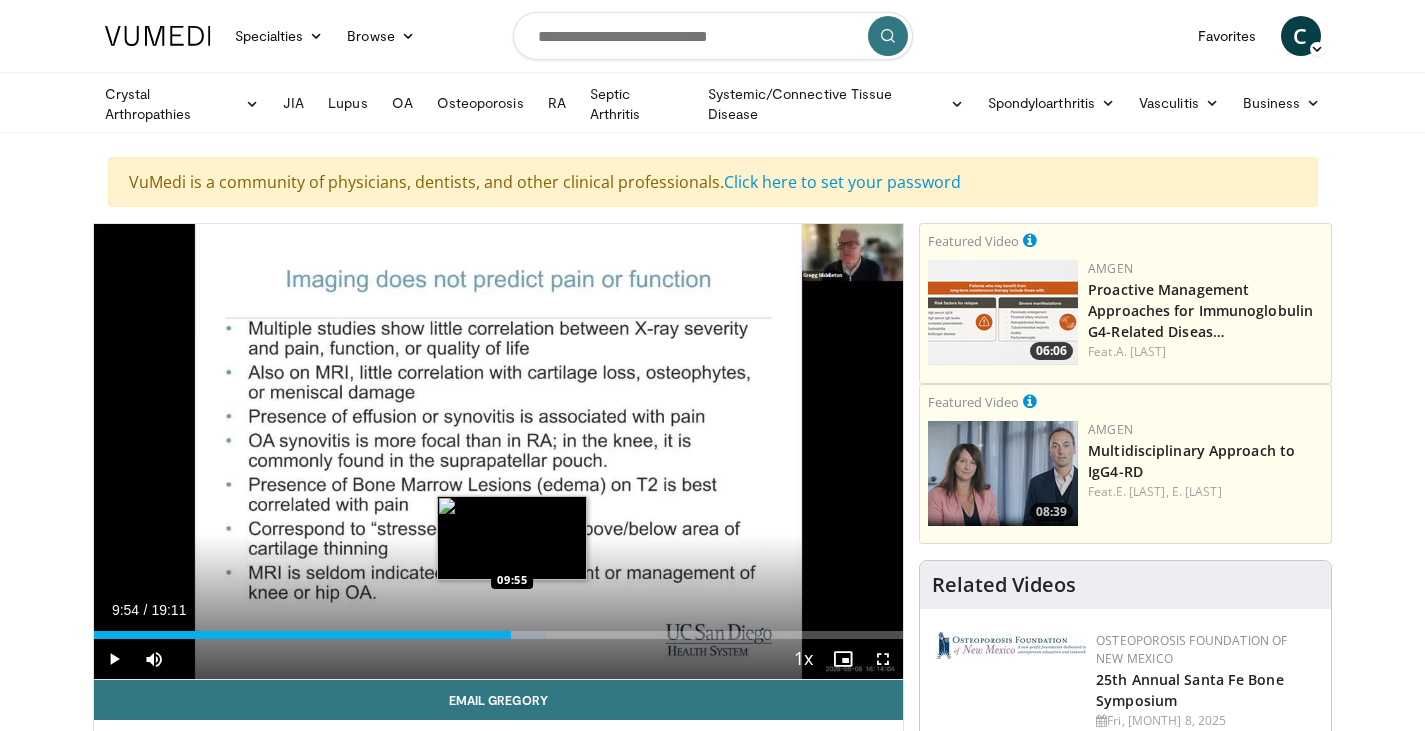 click at bounding box center (514, 635) 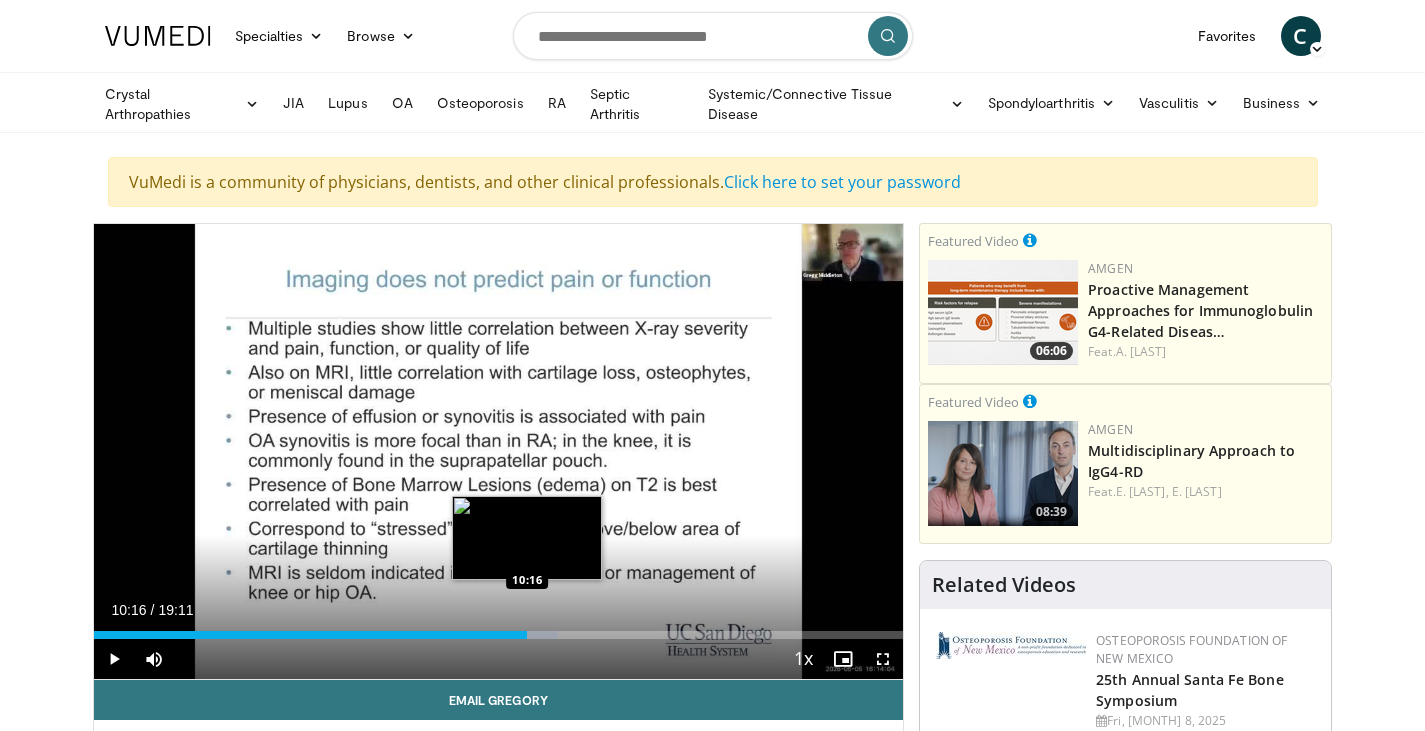 click at bounding box center (525, 635) 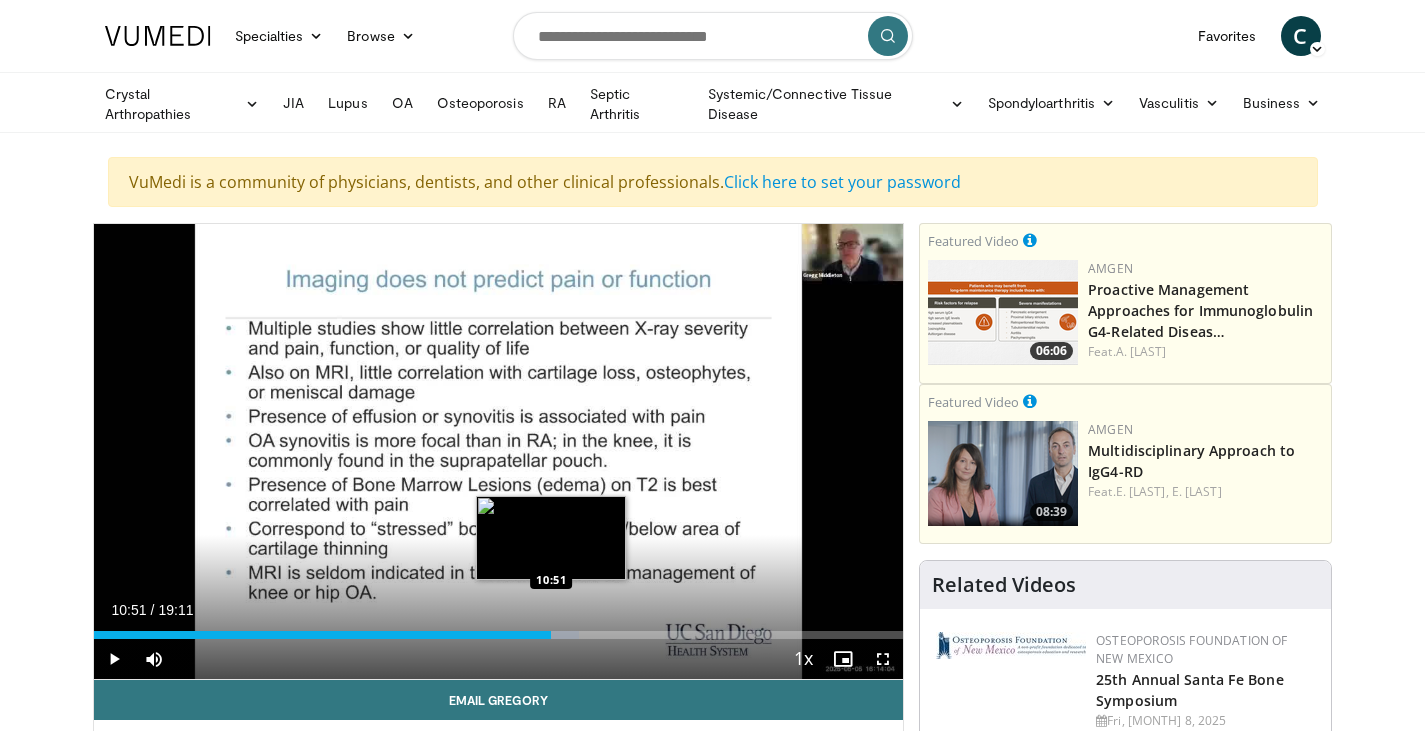 click at bounding box center [545, 635] 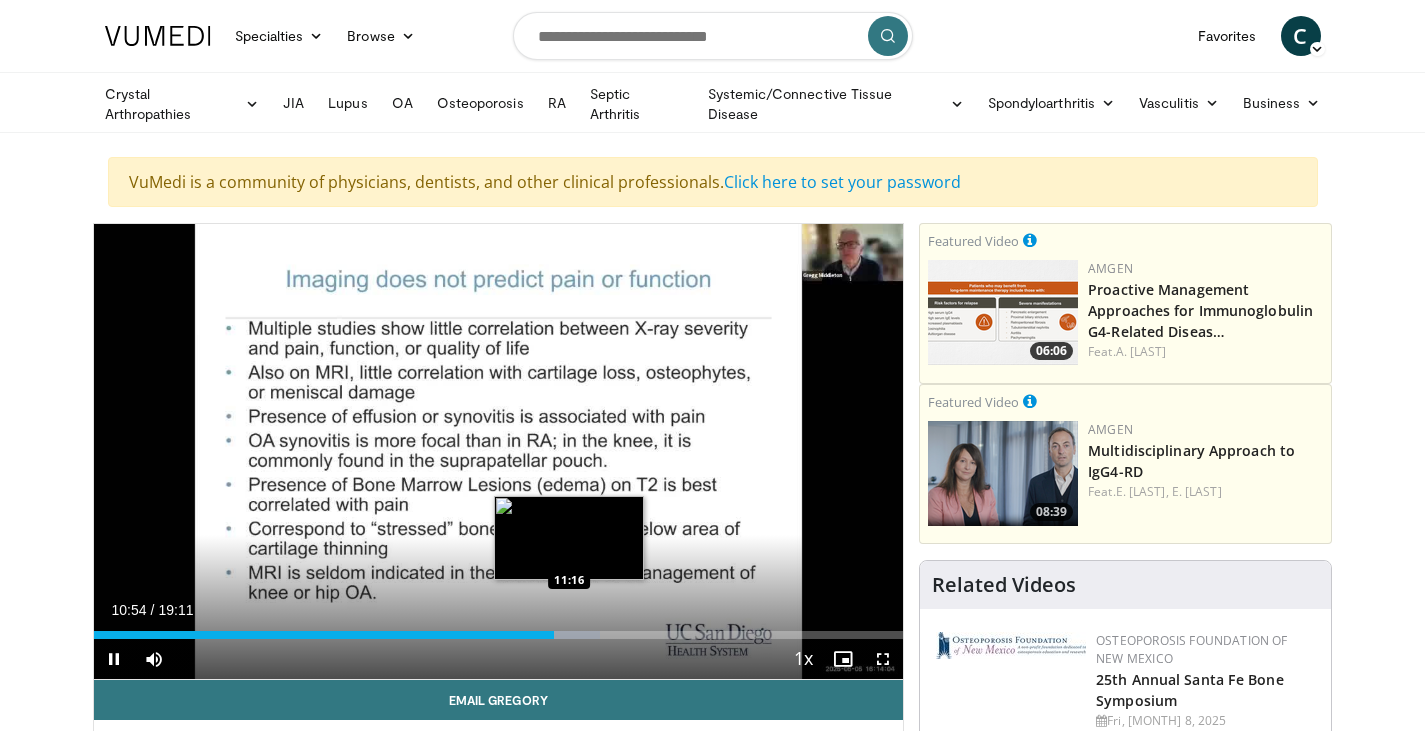 click at bounding box center [566, 635] 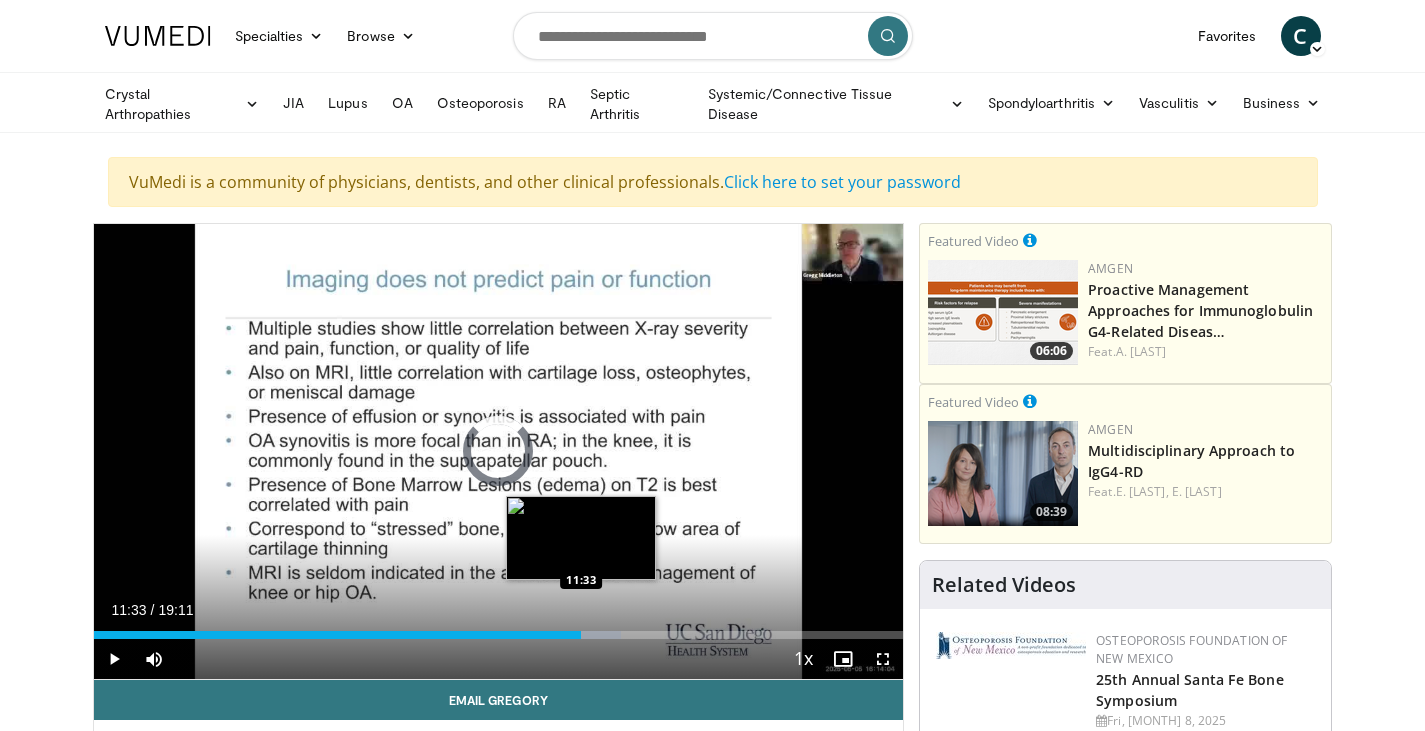 click at bounding box center (587, 635) 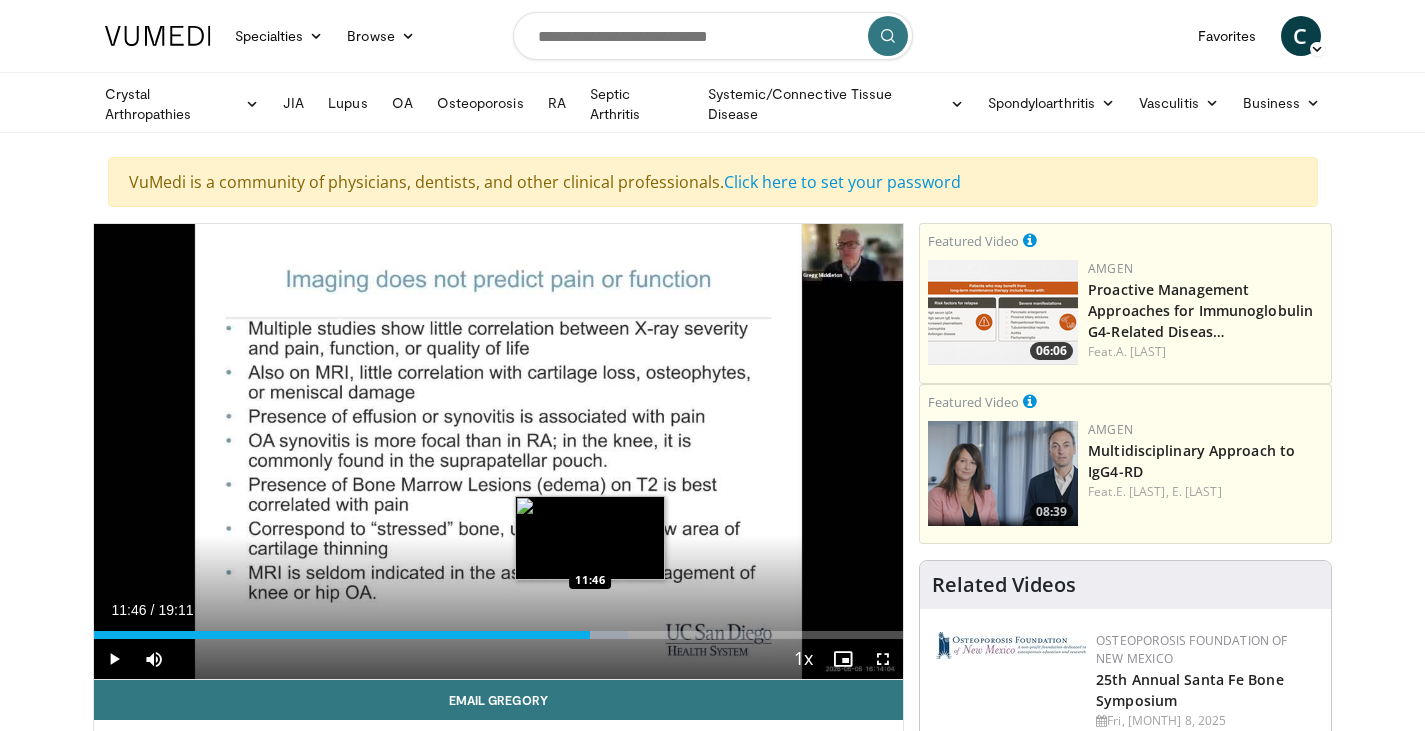 click at bounding box center (593, 635) 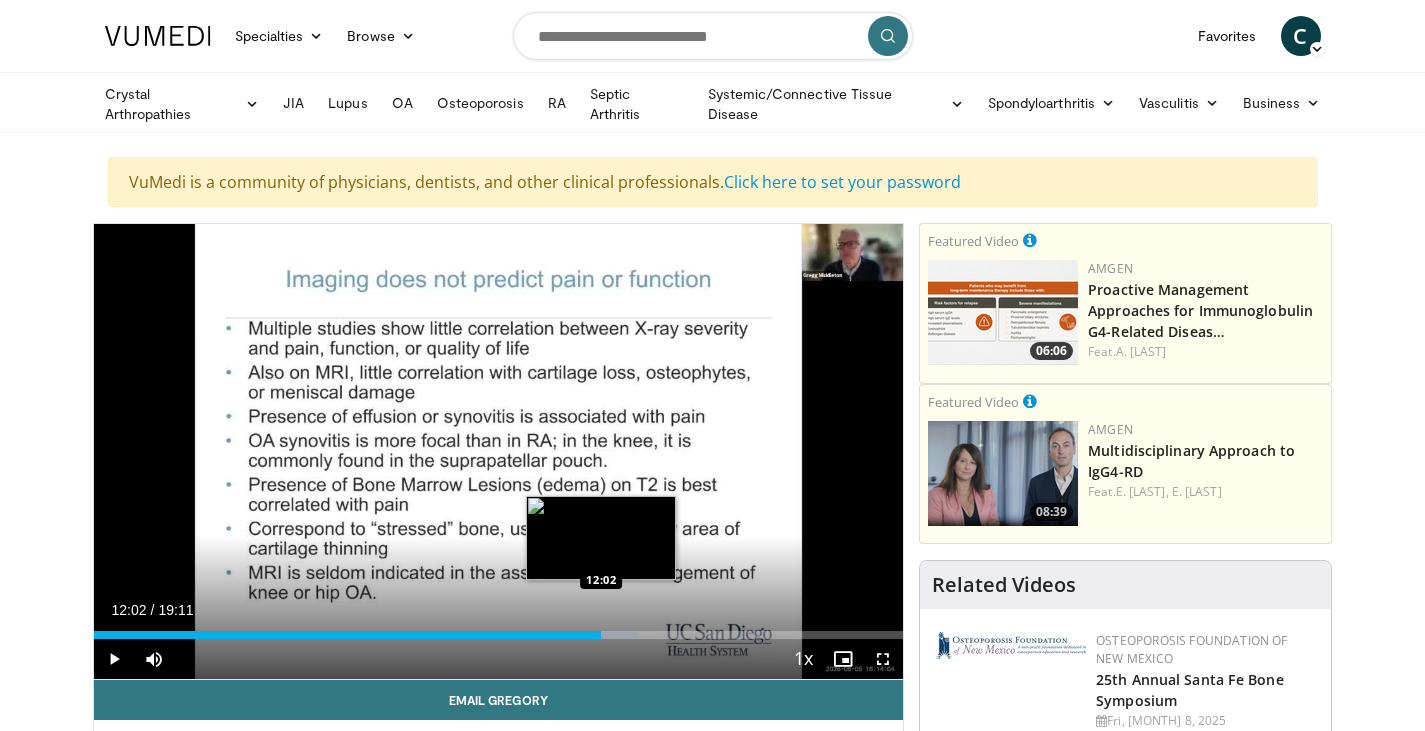 click at bounding box center [609, 635] 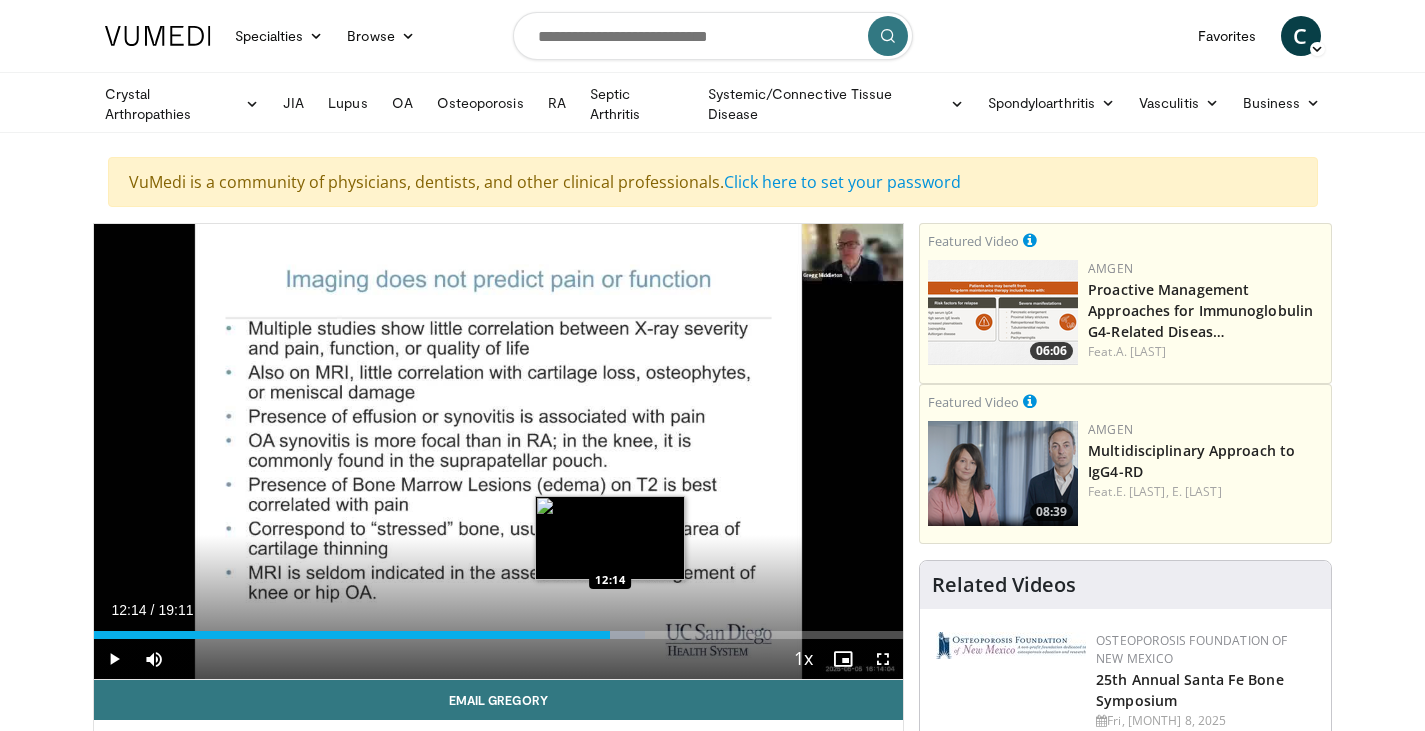 click at bounding box center (613, 635) 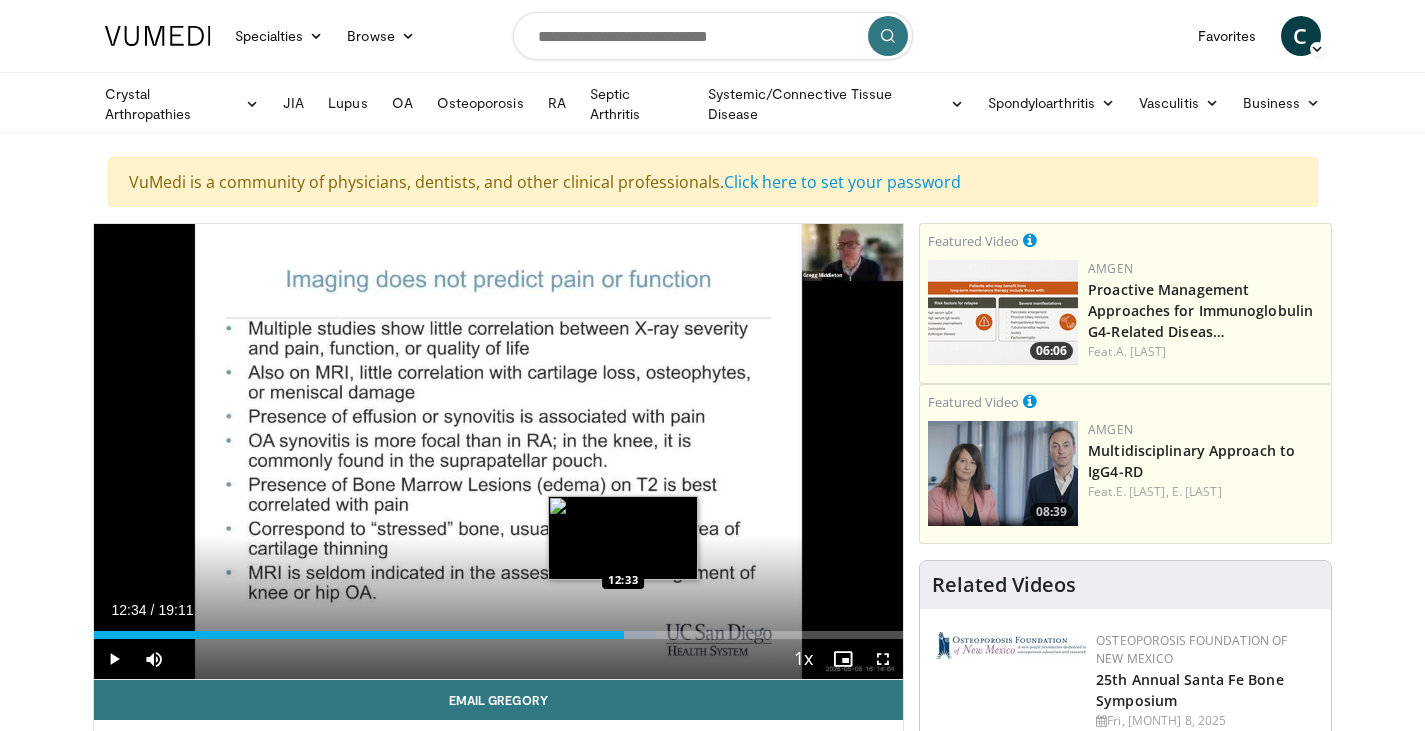 click at bounding box center [630, 635] 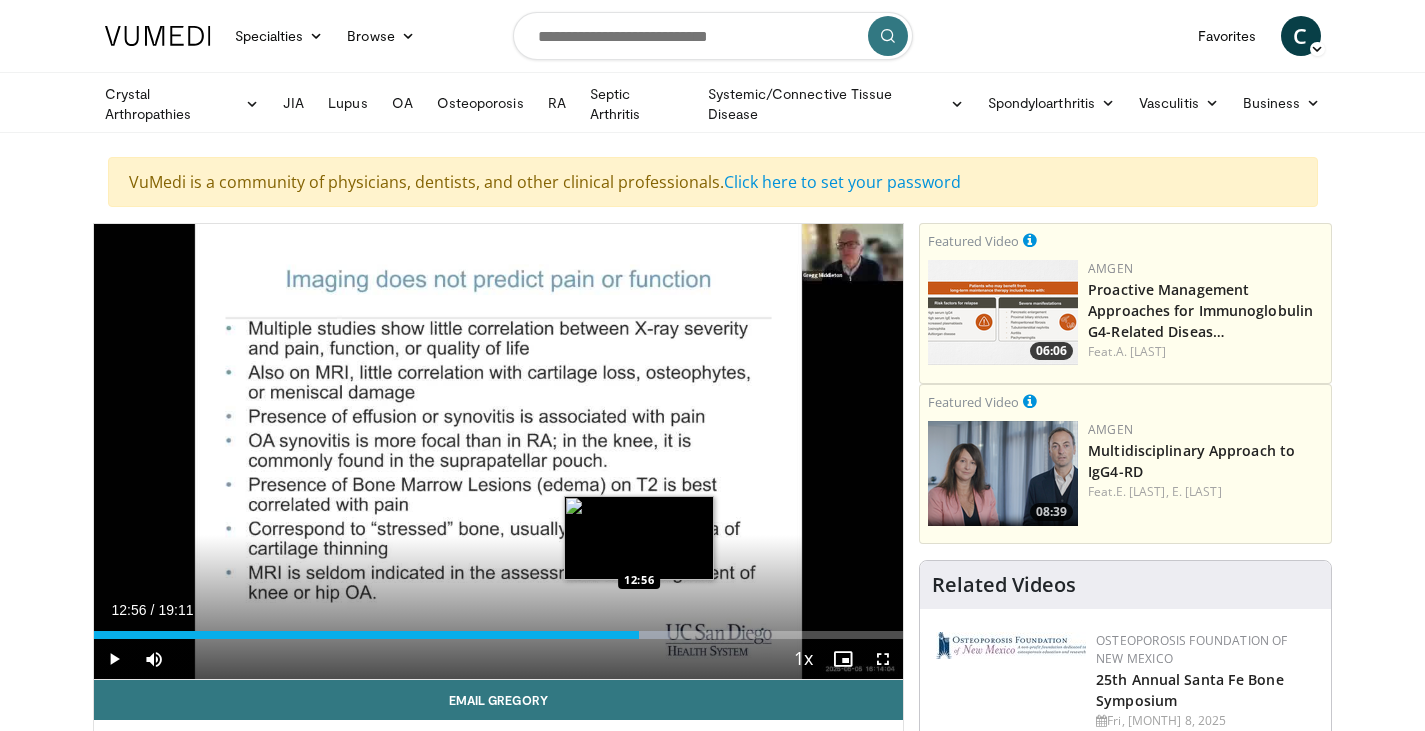 click at bounding box center (637, 635) 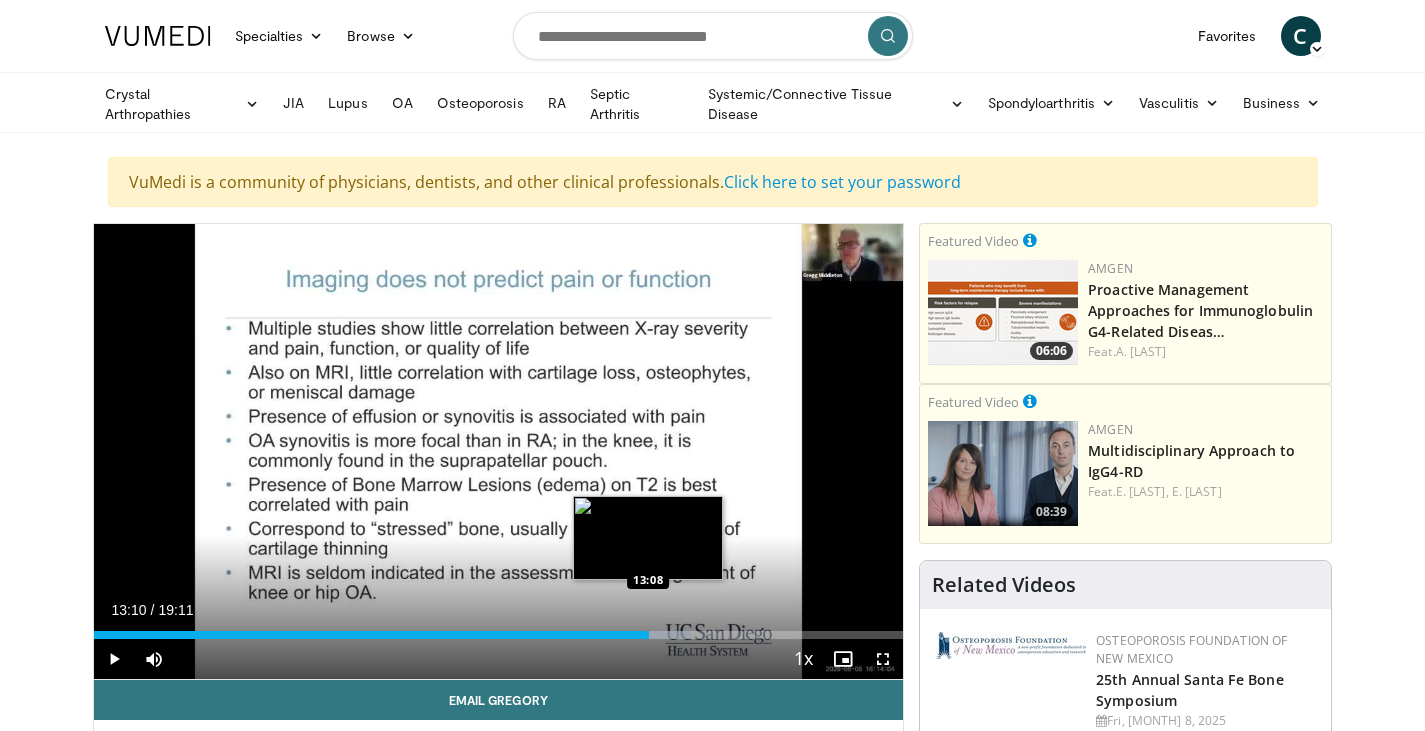 click at bounding box center [660, 635] 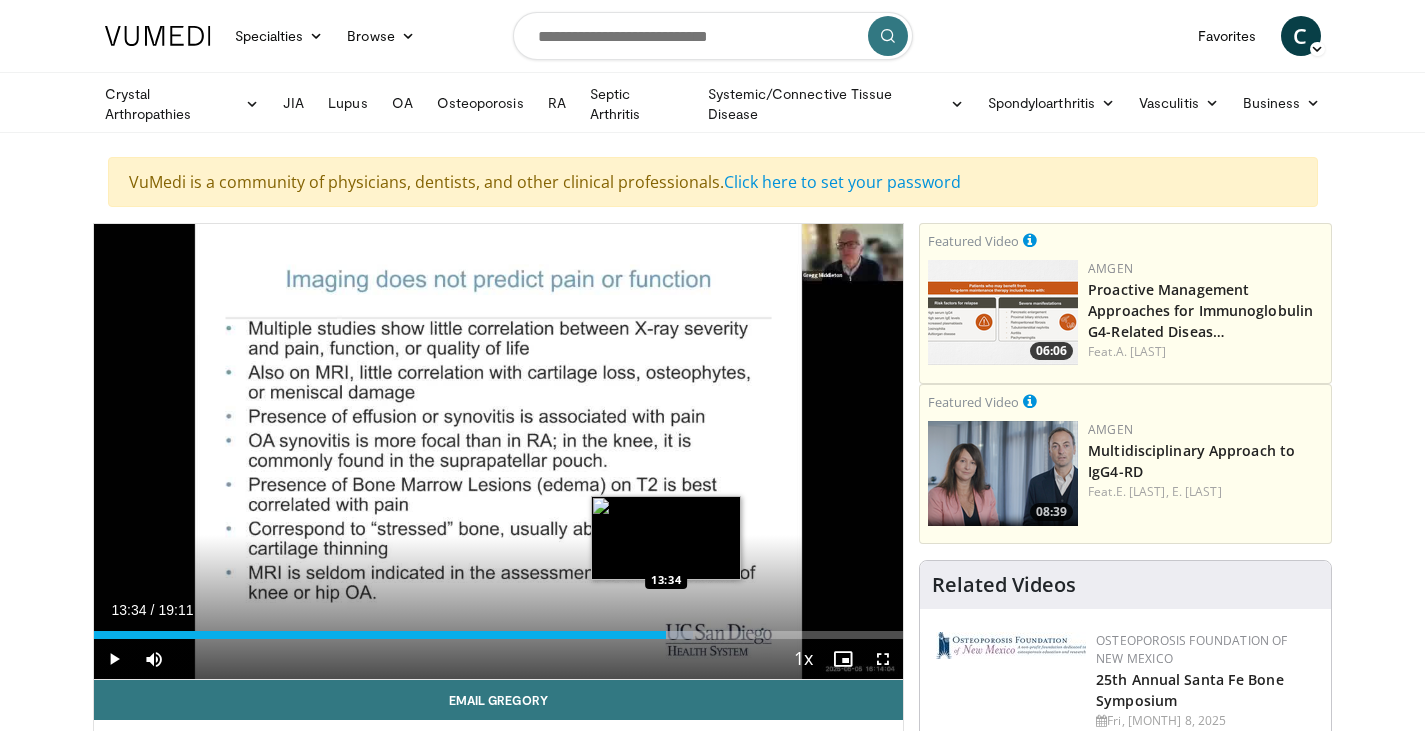 click on "Loaded :  74.09% 13:11 13:34" at bounding box center (499, 635) 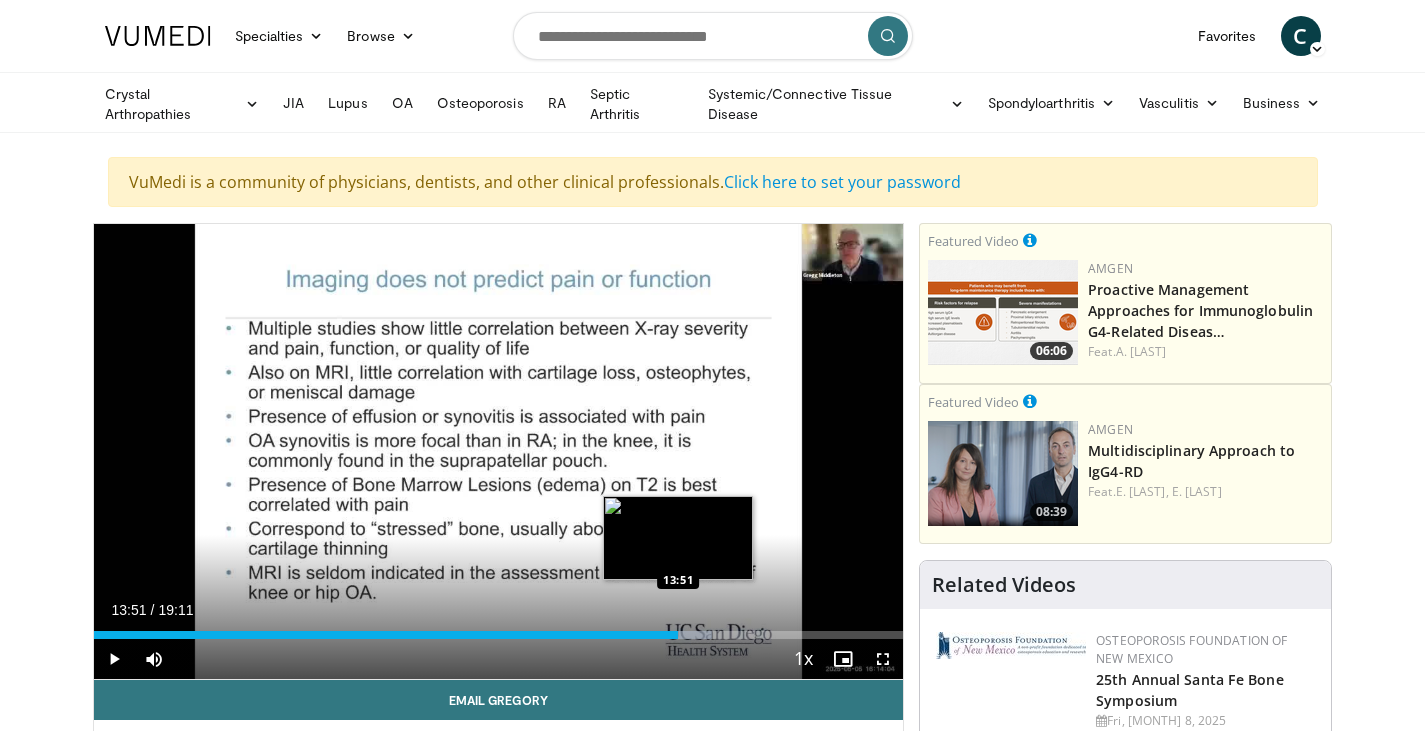 click on "Loaded :  76.43% 13:35 13:51" at bounding box center [499, 635] 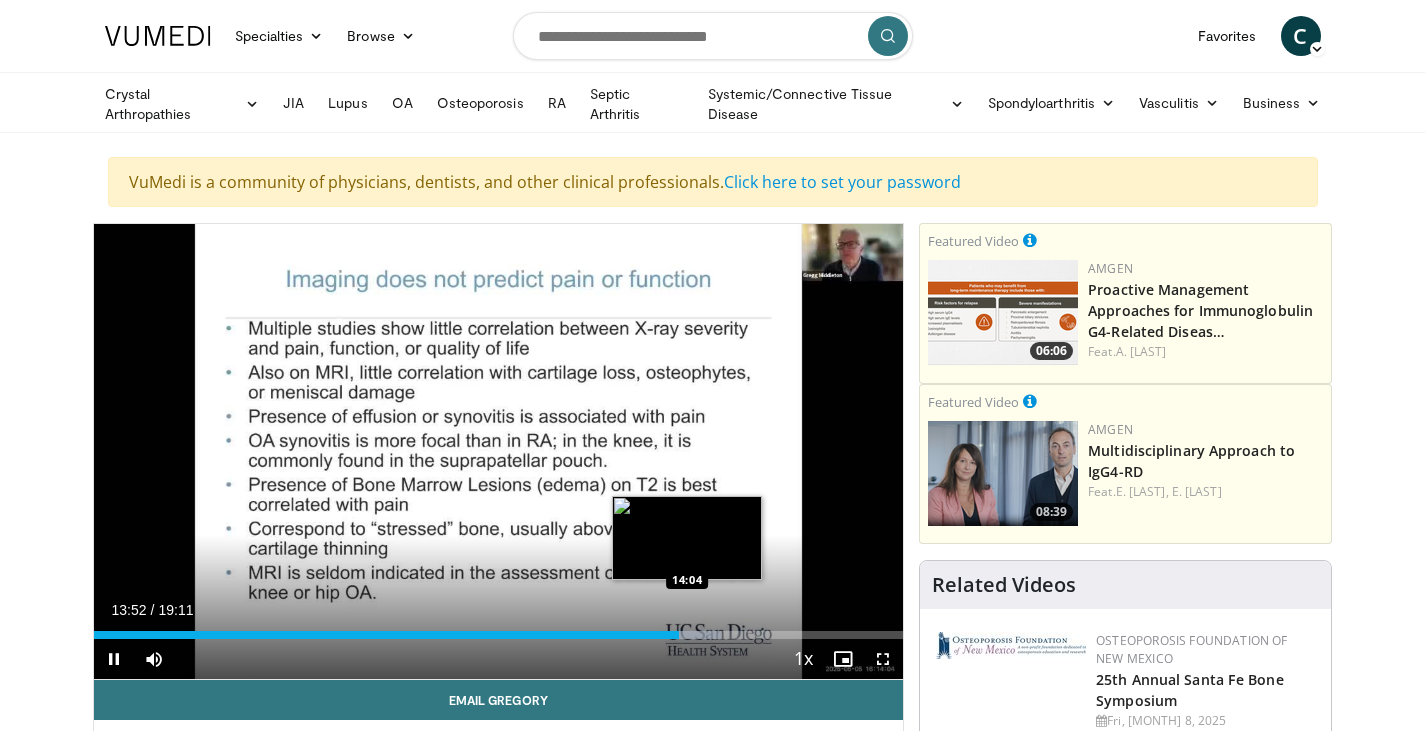click at bounding box center [689, 635] 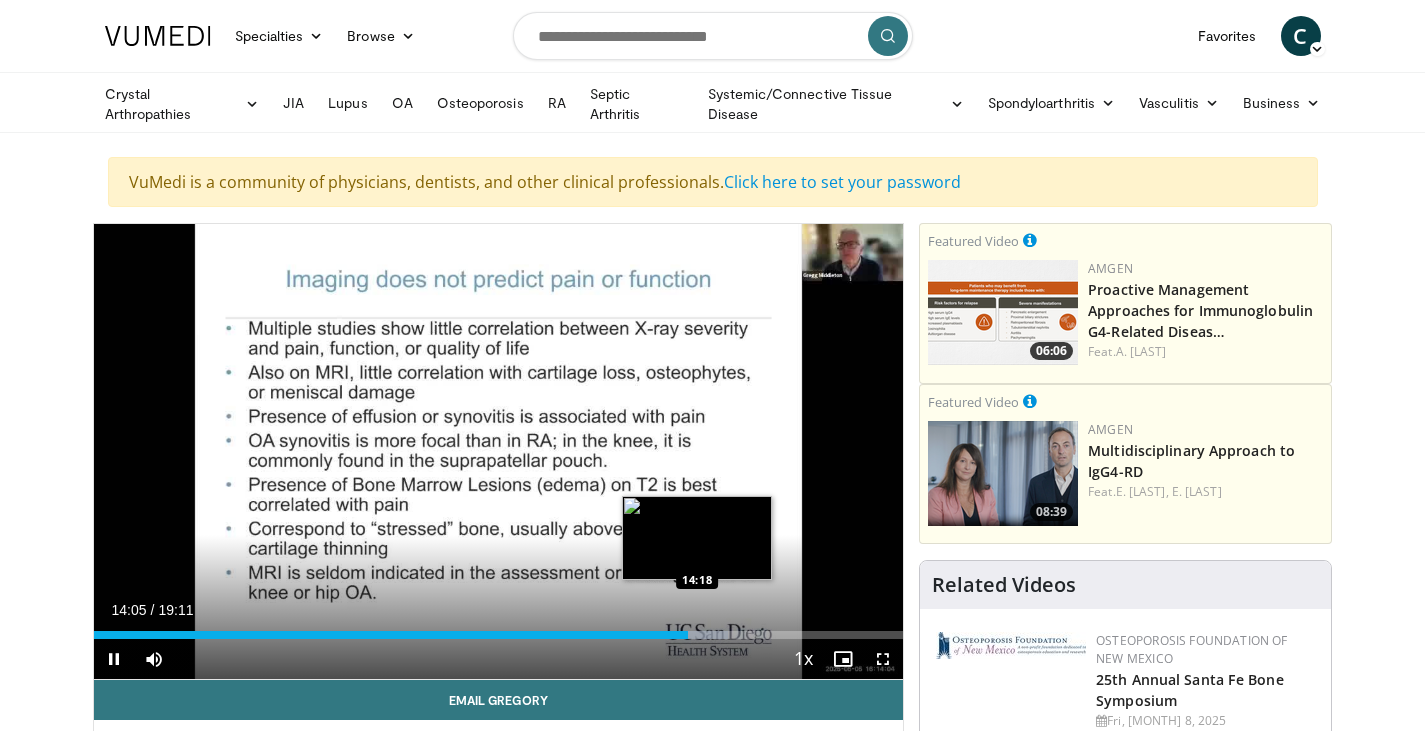 click at bounding box center [697, 635] 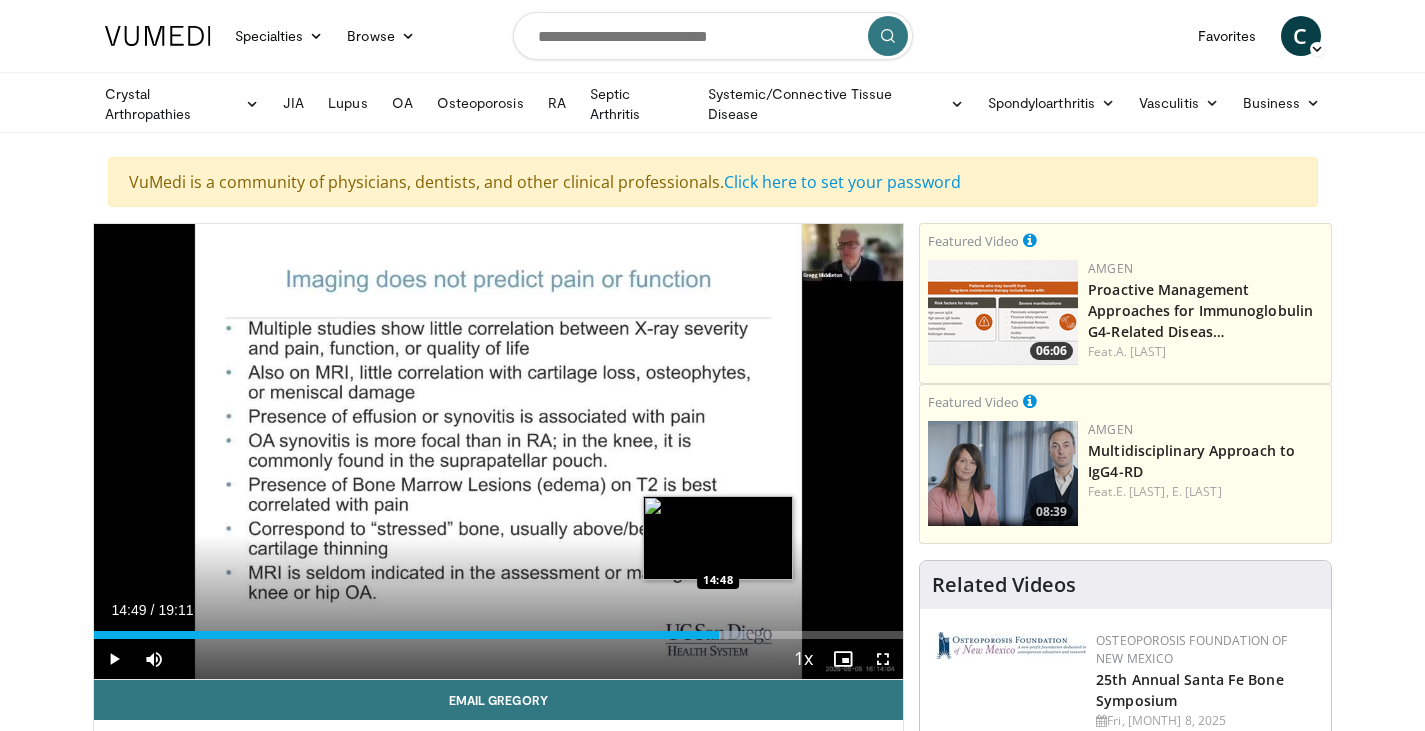 click at bounding box center (713, 635) 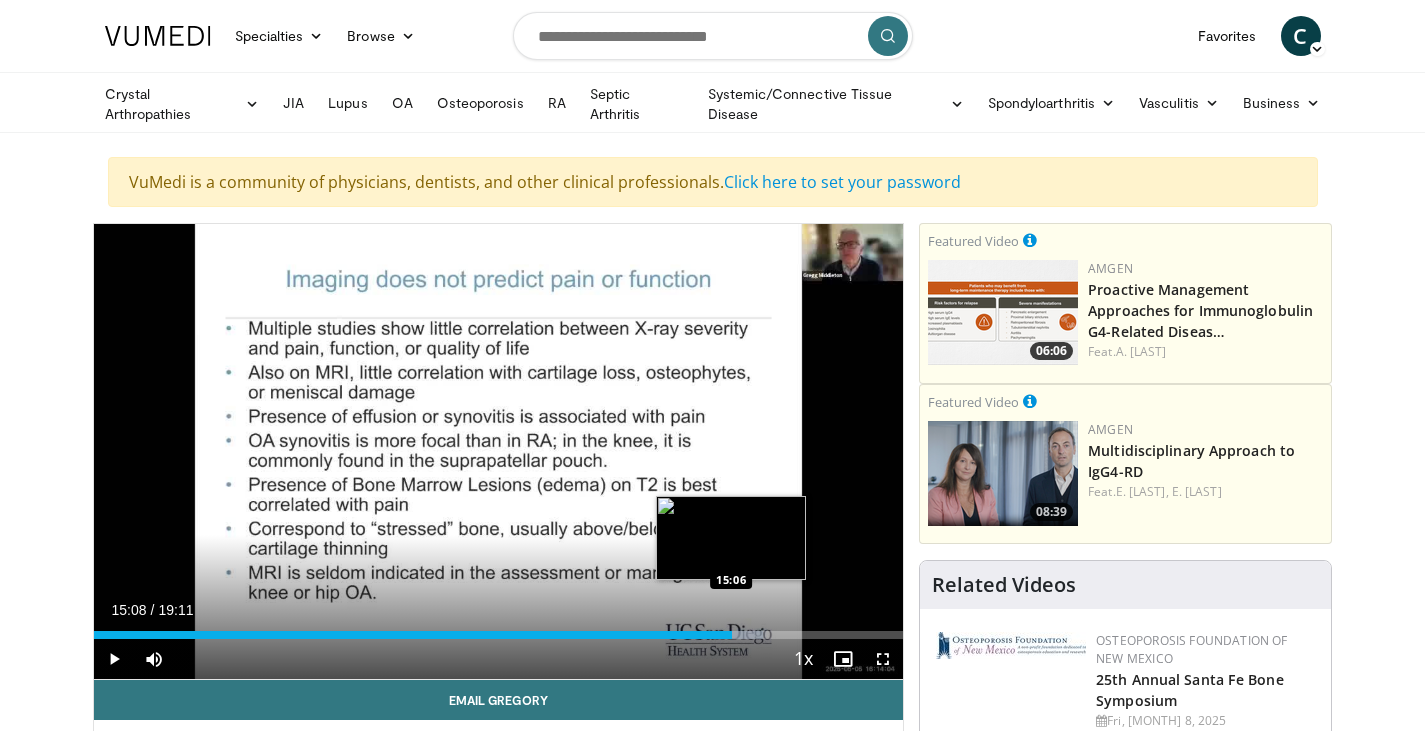click at bounding box center (731, 635) 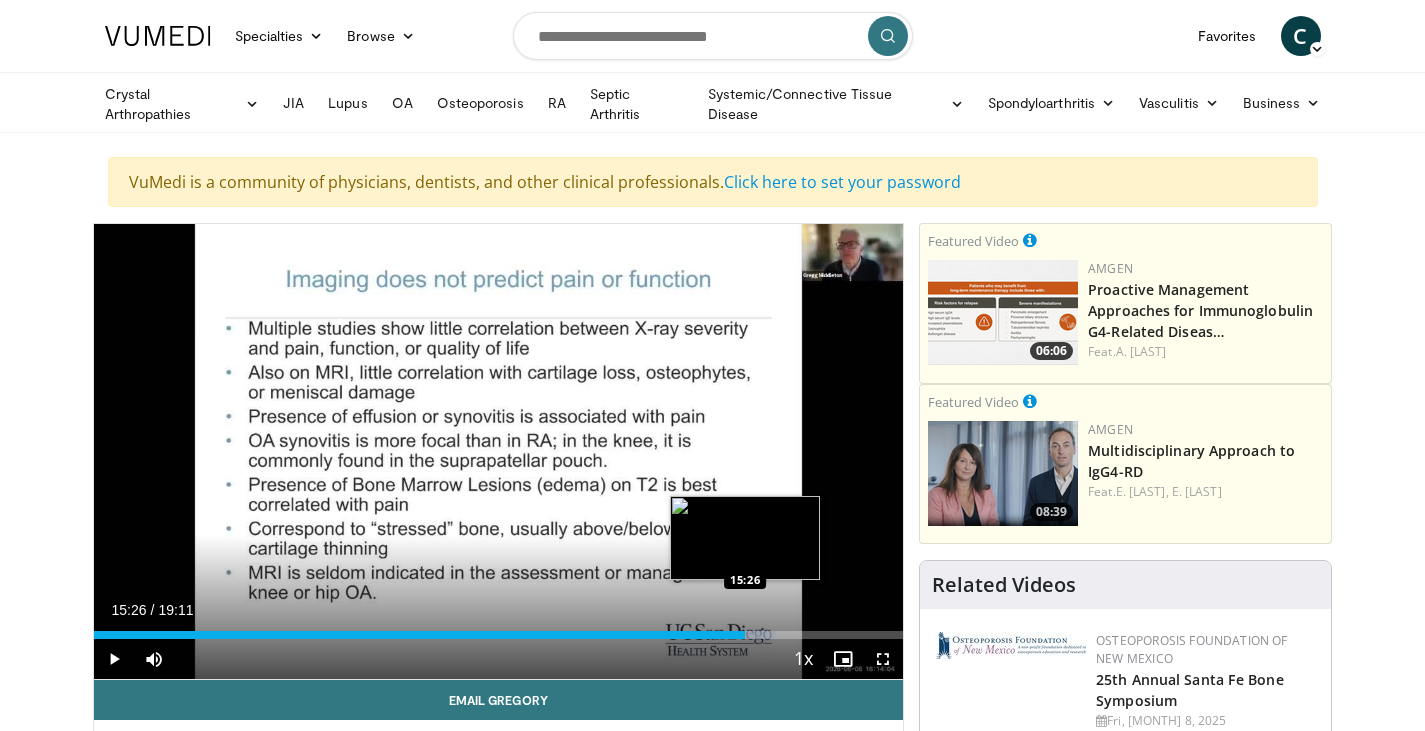 click on "Loaded :  84.24% 15:10 15:26" at bounding box center (499, 635) 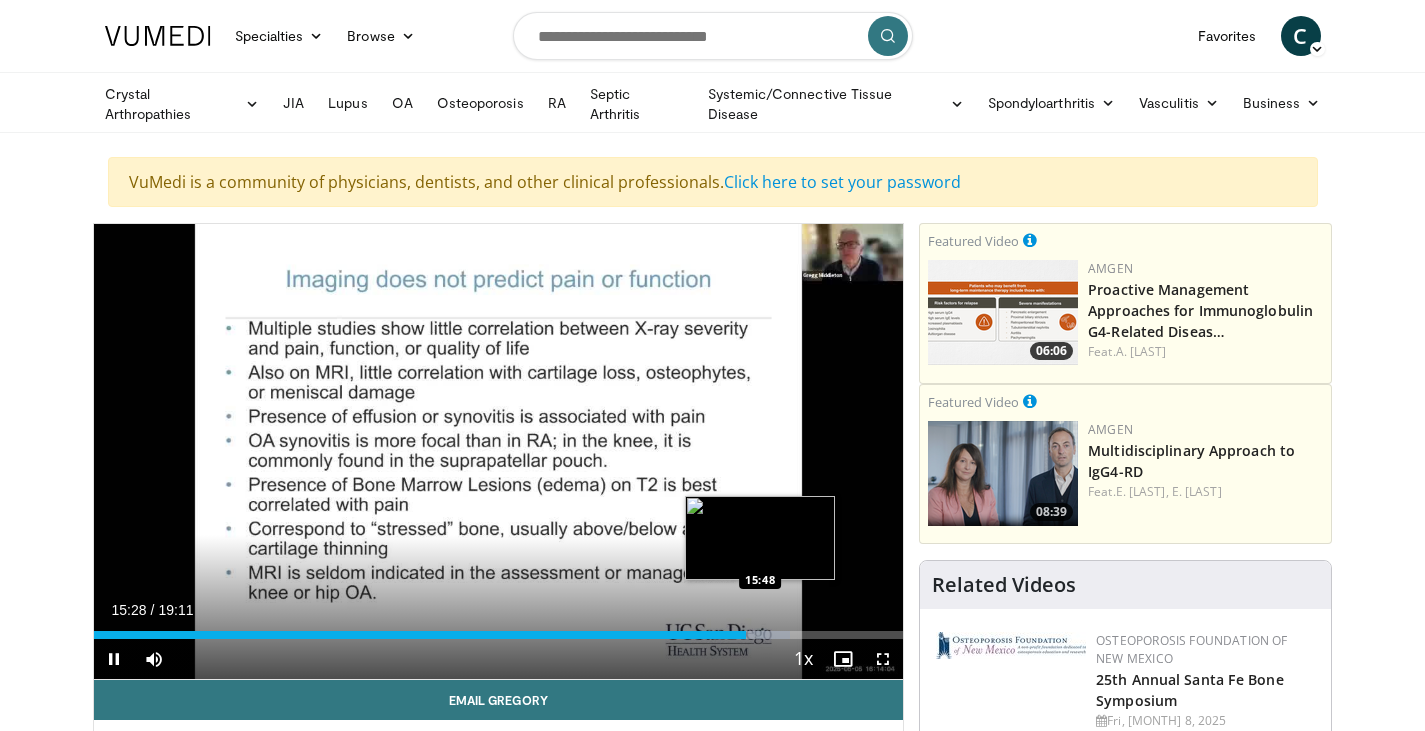 click at bounding box center [757, 635] 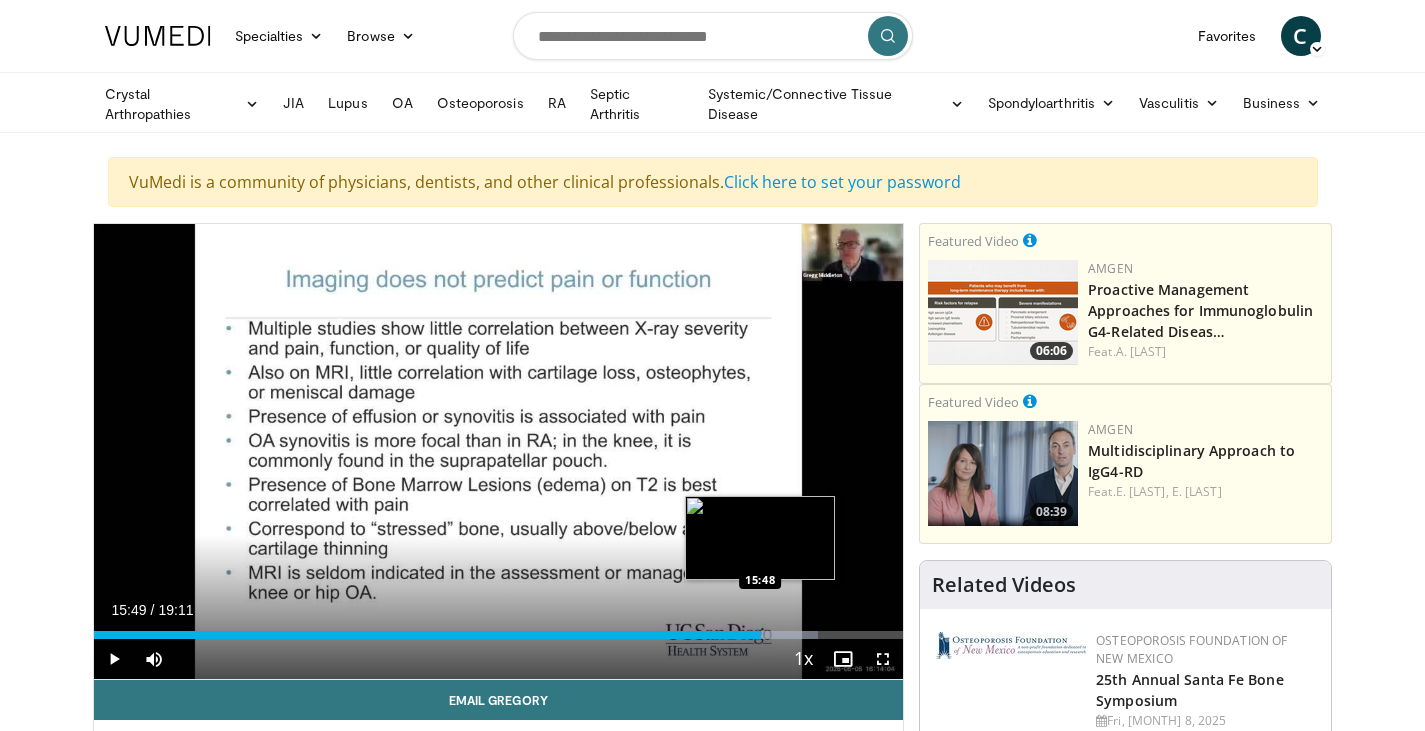 click on "15:49" at bounding box center [428, 635] 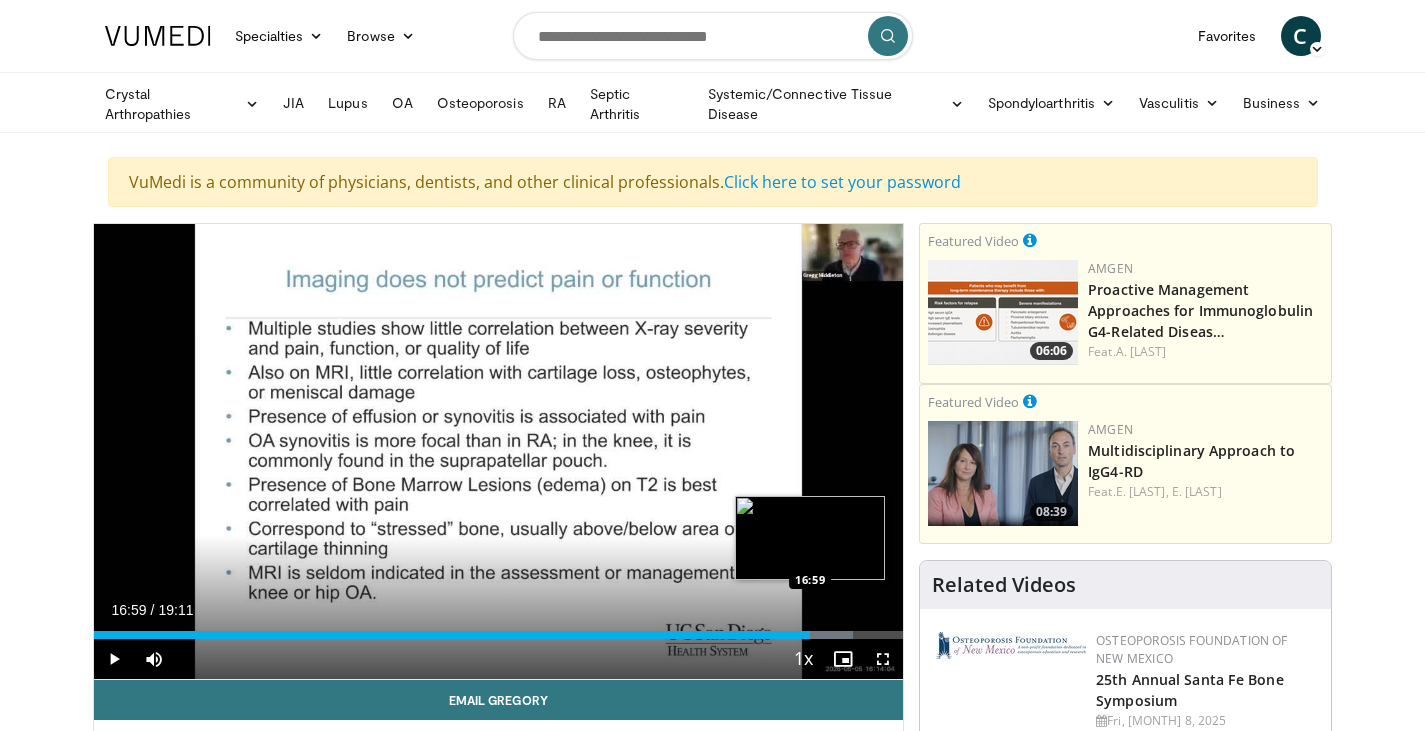 click on "Loaded :  93.80% 16:59 16:59" at bounding box center [499, 635] 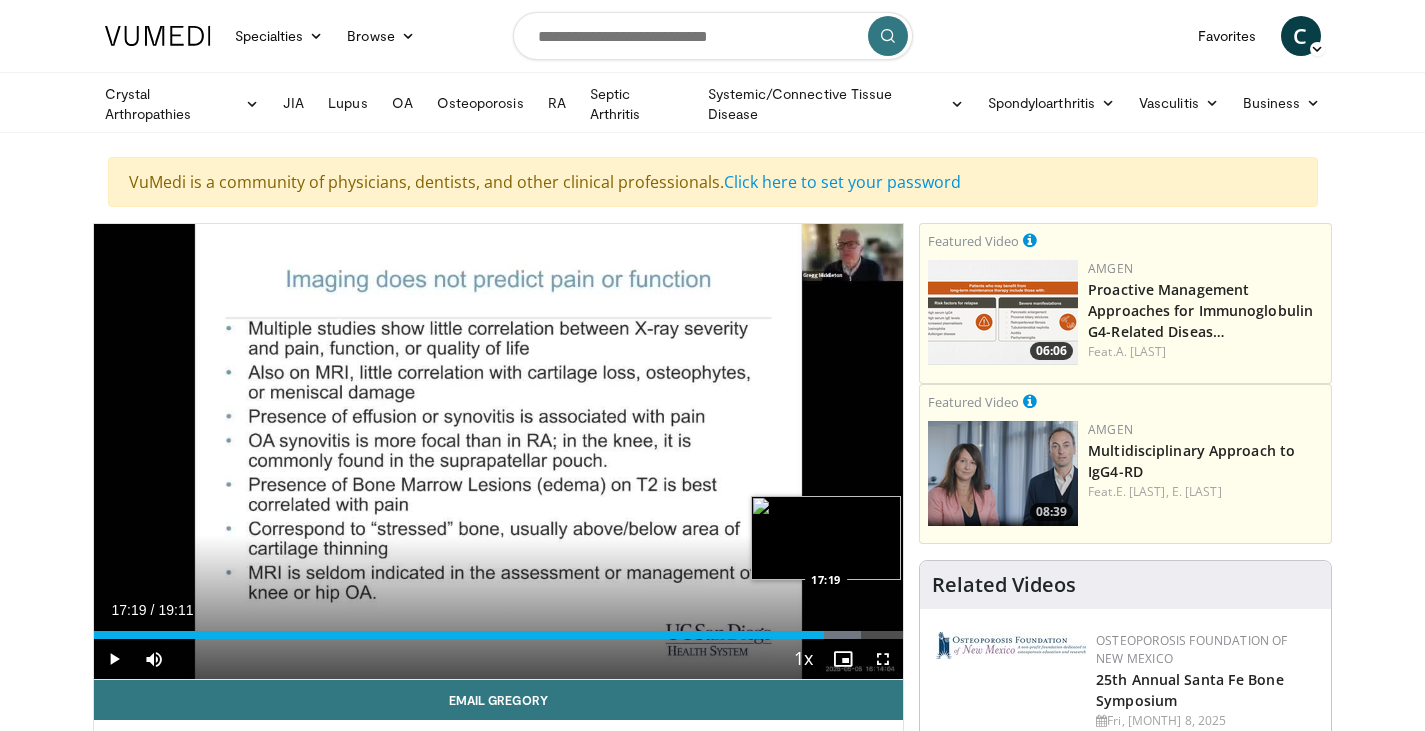 click at bounding box center (832, 635) 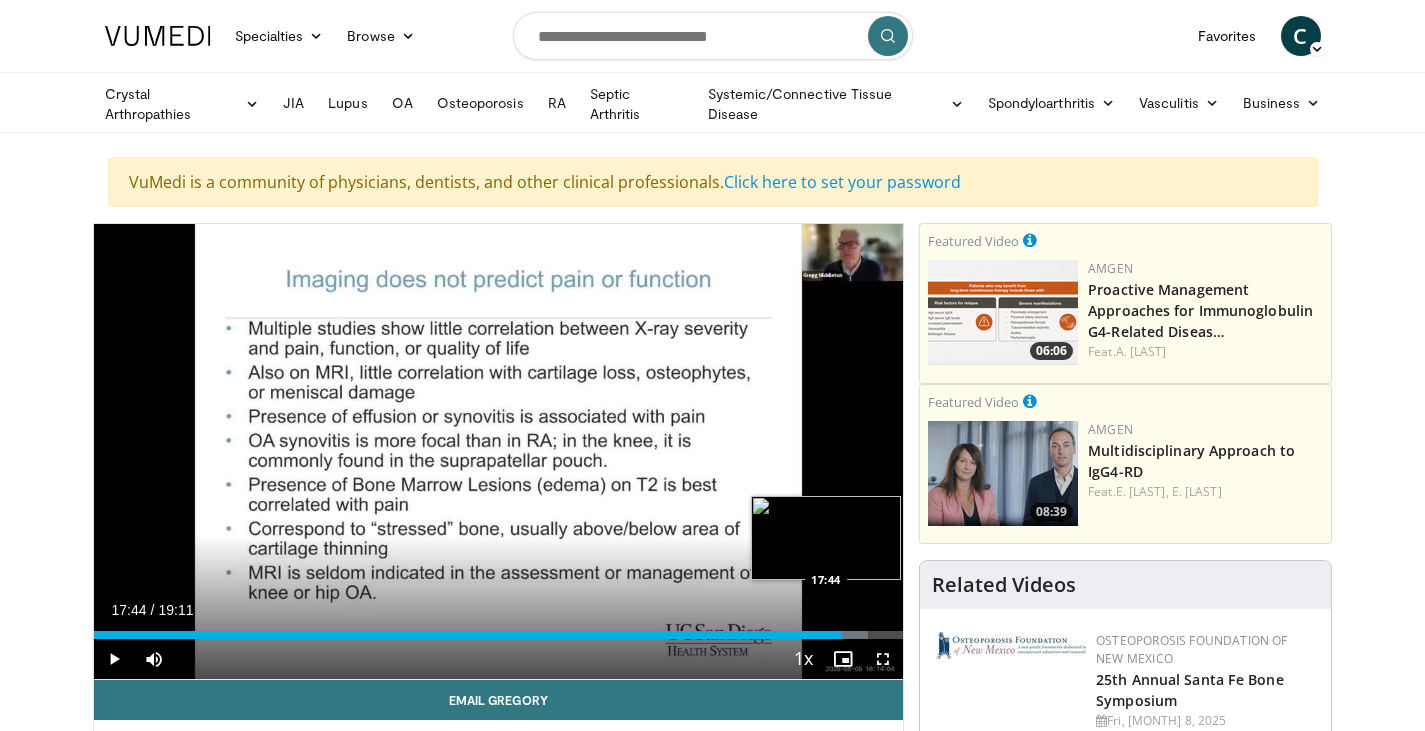 click on "Loaded :  95.63% 17:44 17:44" at bounding box center [499, 635] 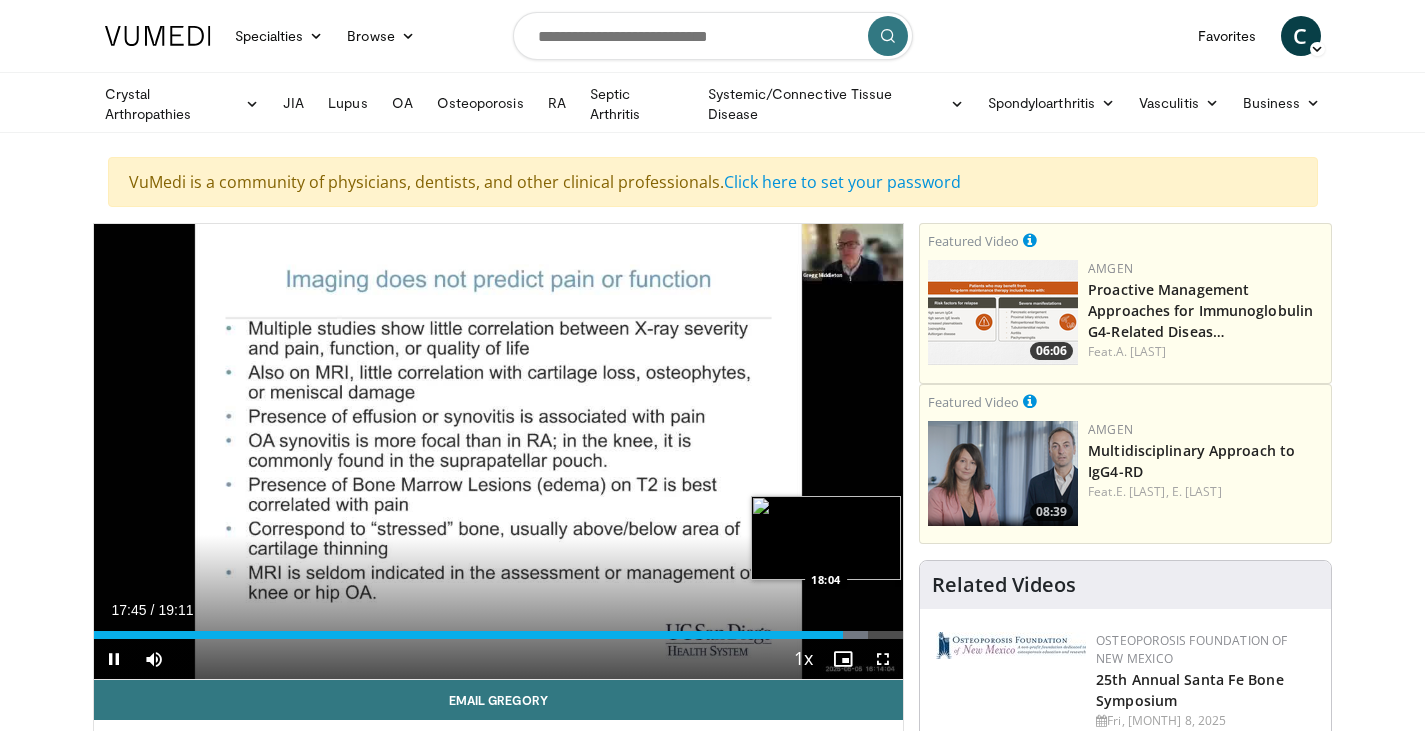 click at bounding box center [845, 635] 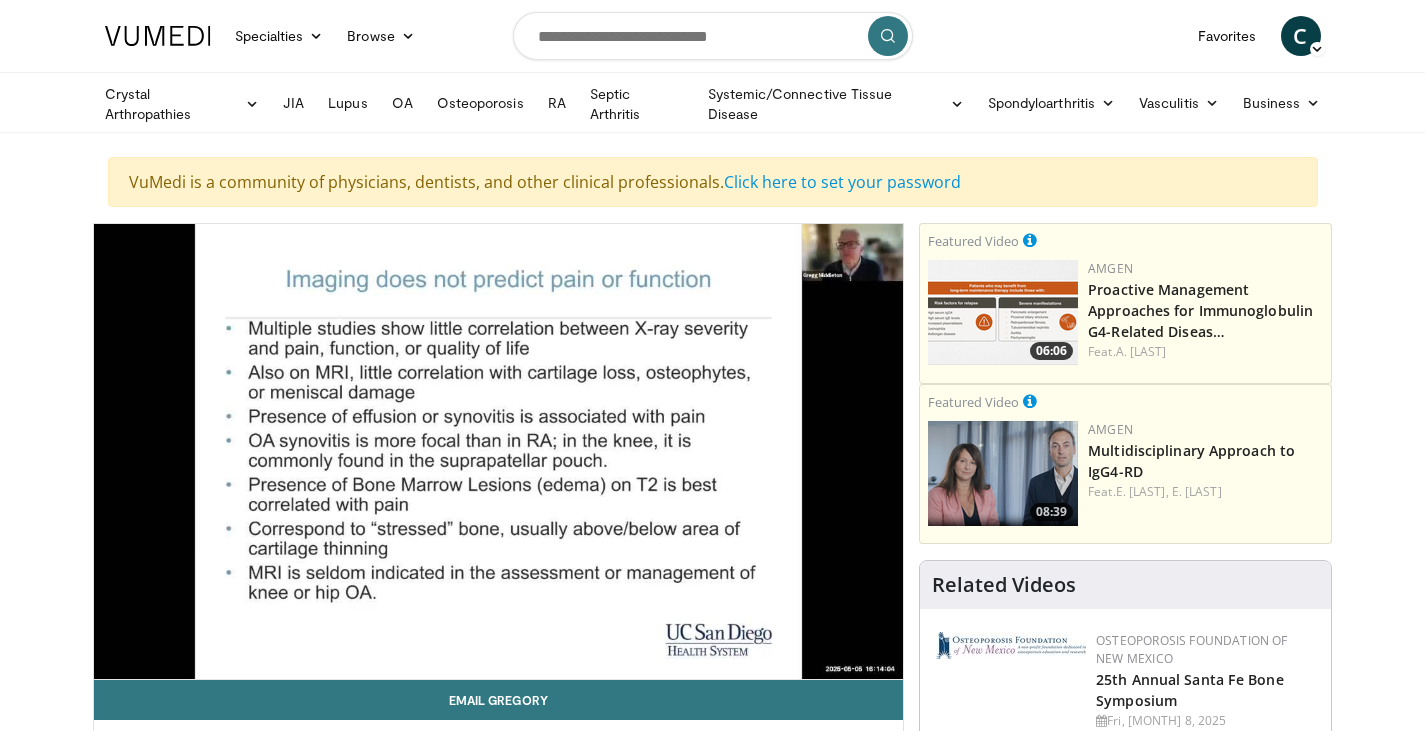 drag, startPoint x: 113, startPoint y: 650, endPoint x: 975, endPoint y: 738, distance: 866.4802 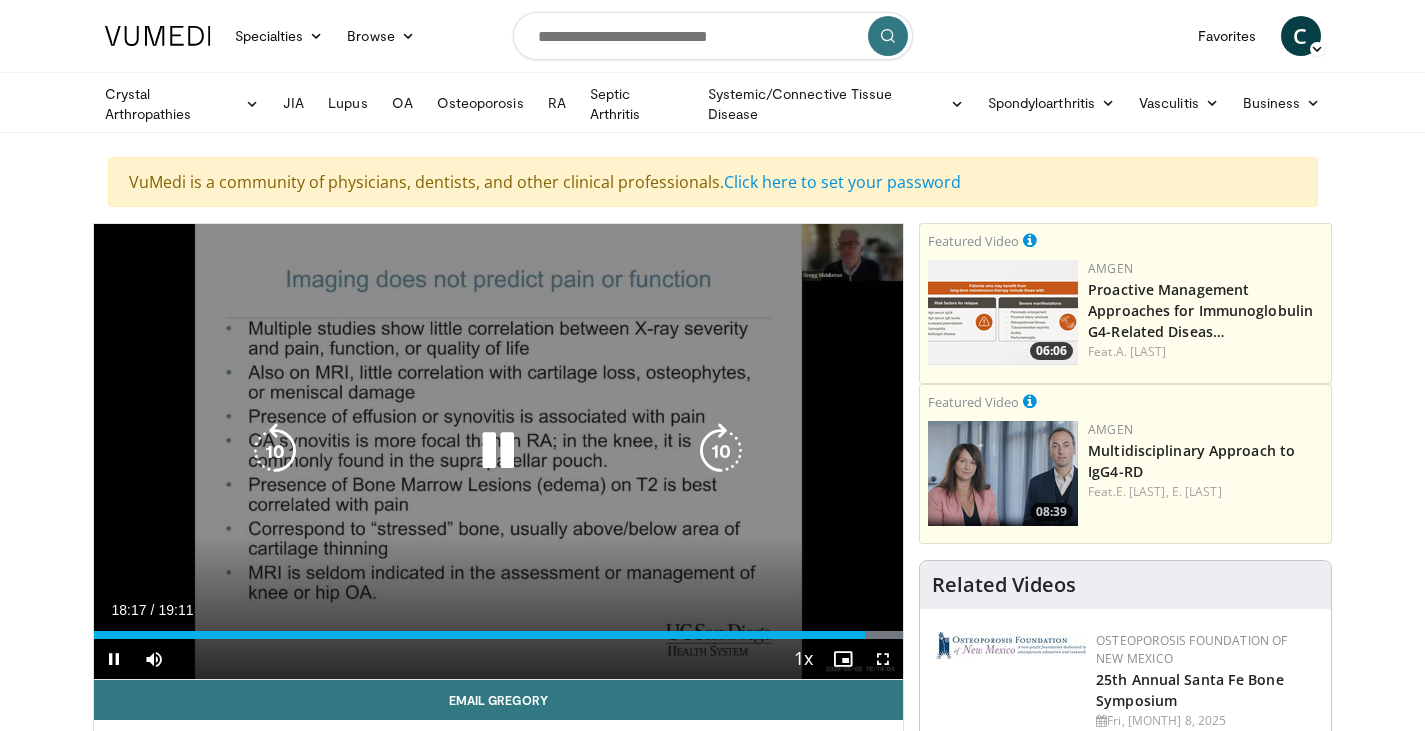 click at bounding box center [498, 451] 